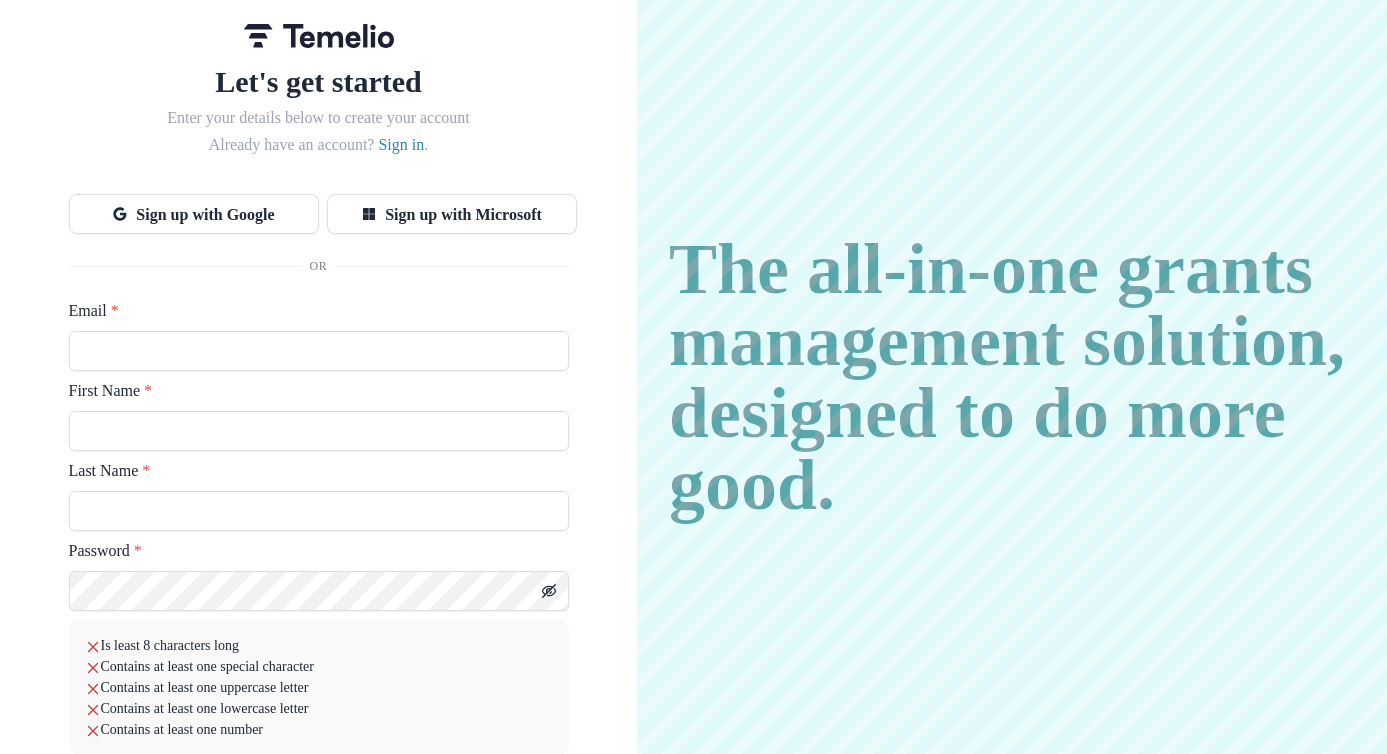 scroll, scrollTop: 0, scrollLeft: 0, axis: both 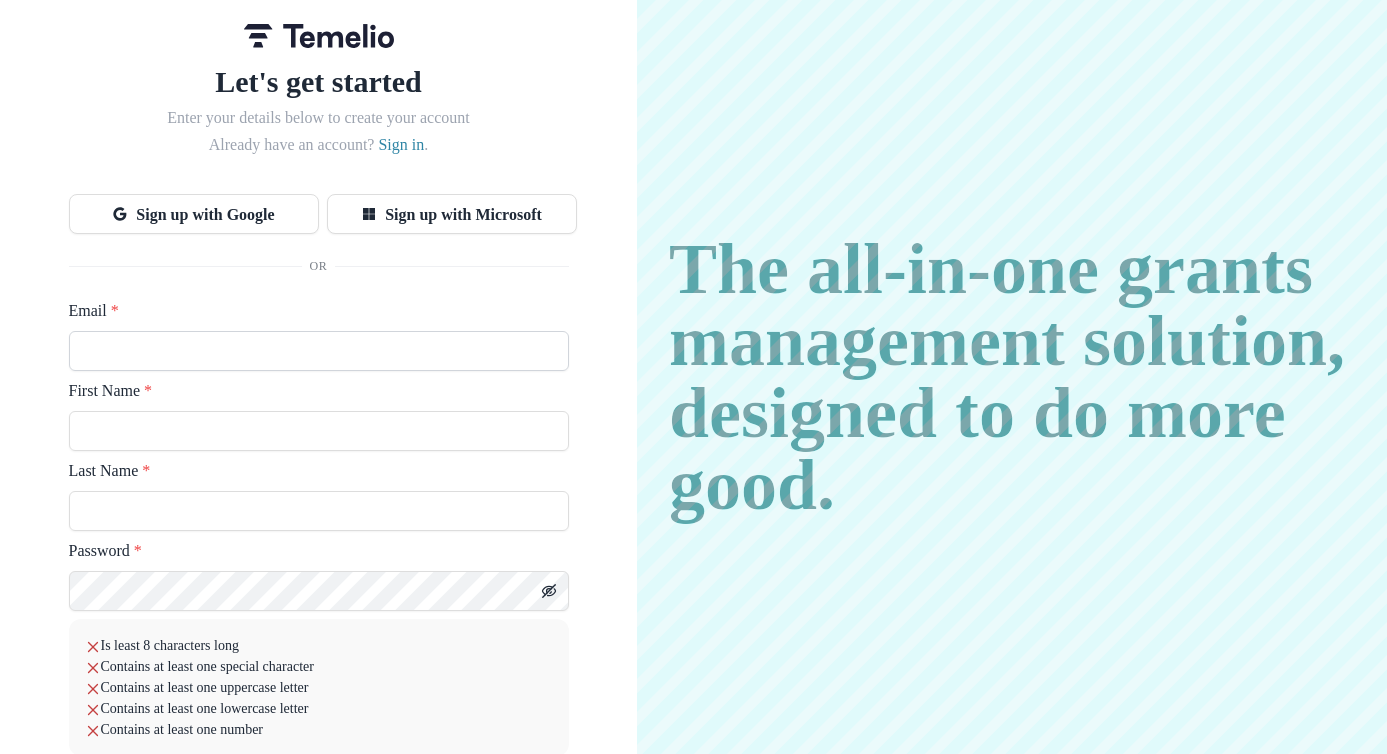 click on "Email *" at bounding box center (319, 351) 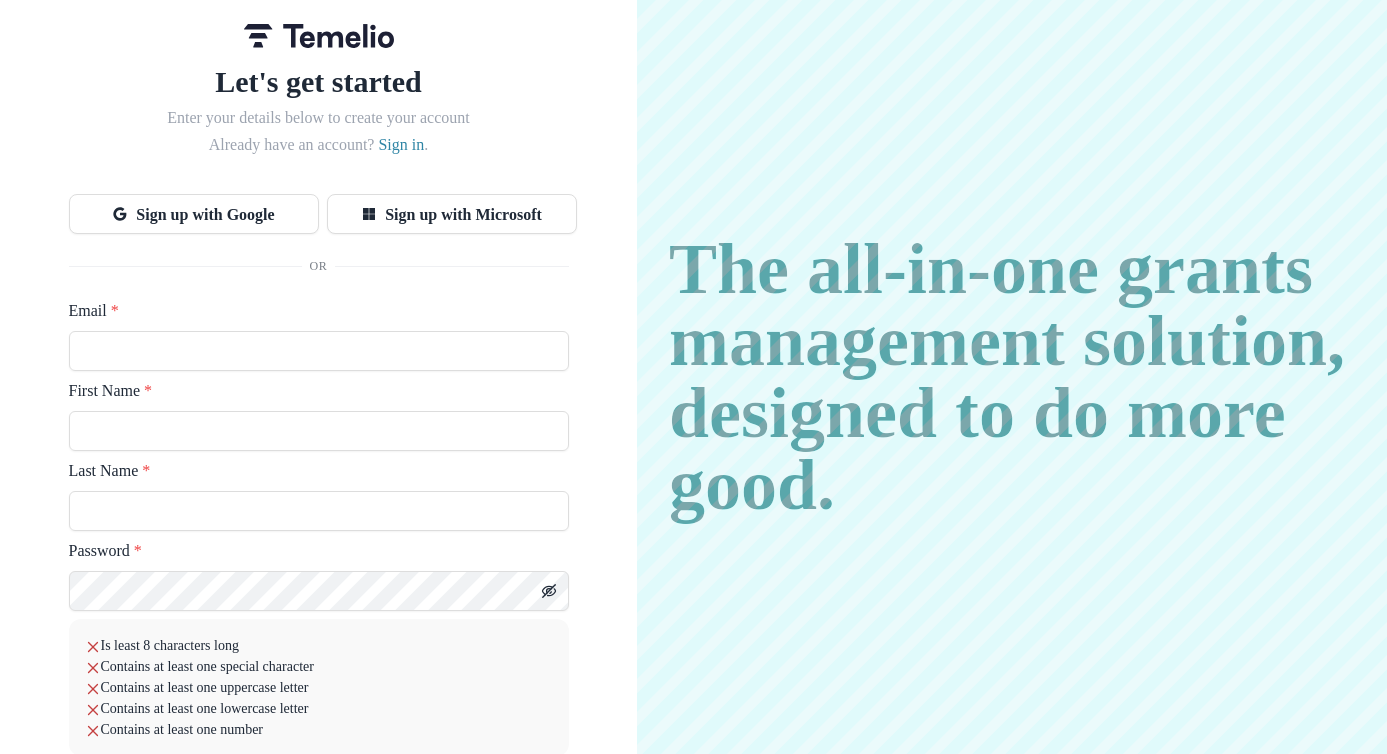type on "**********" 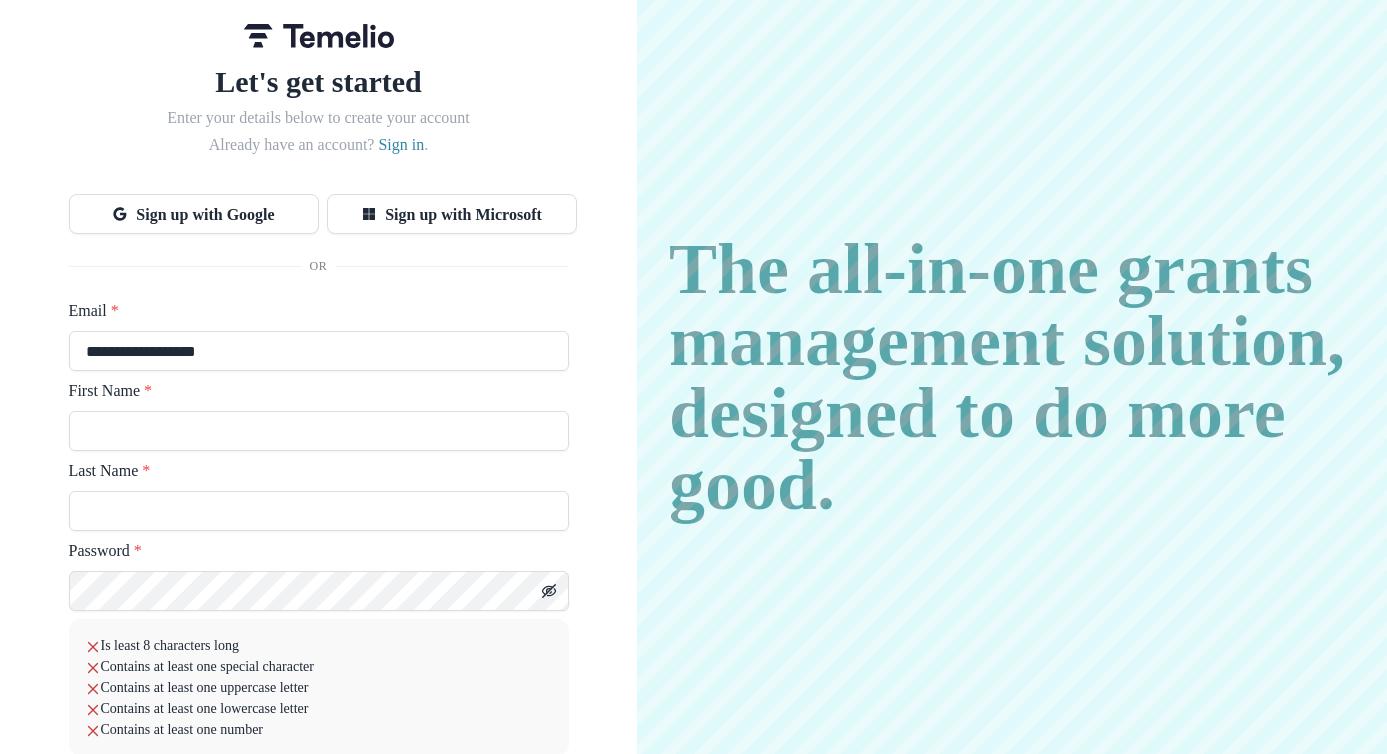 type on "********" 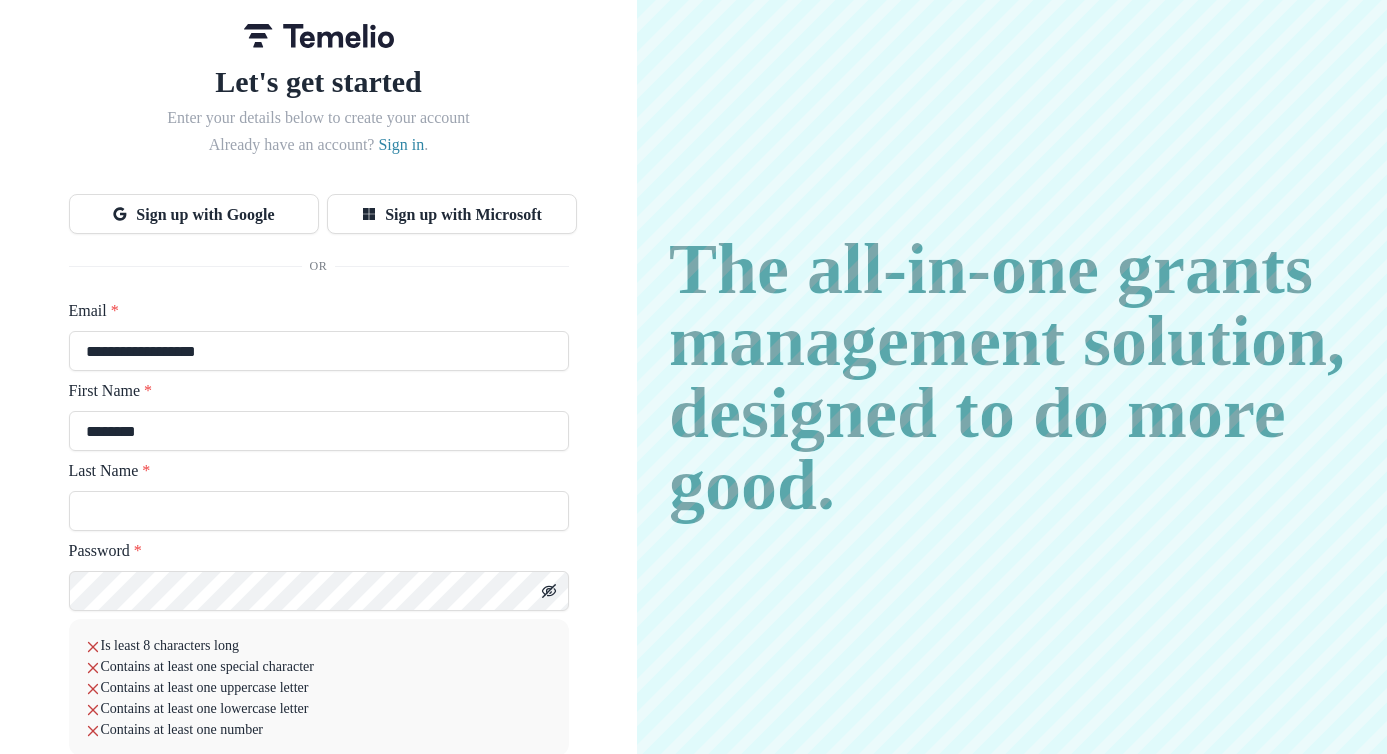 type on "***" 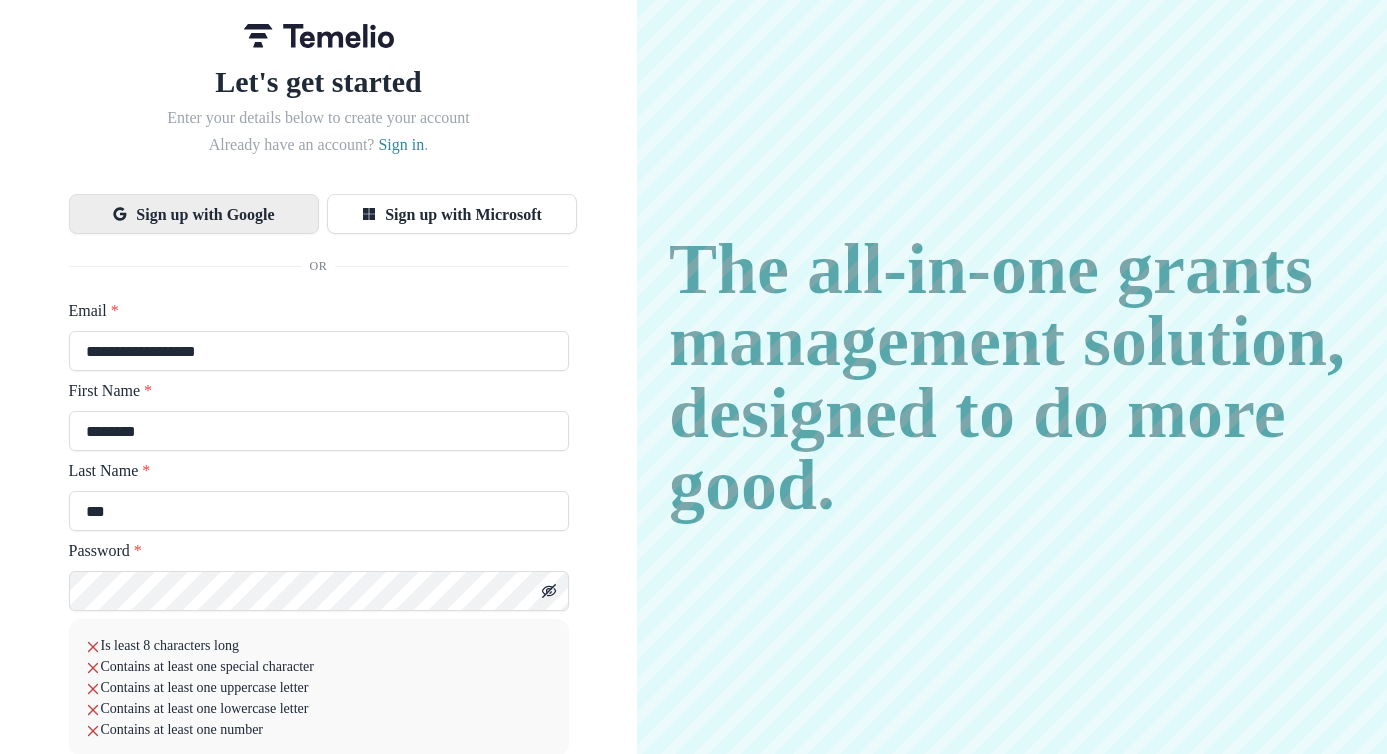 click on "Sign up with Google" at bounding box center [194, 214] 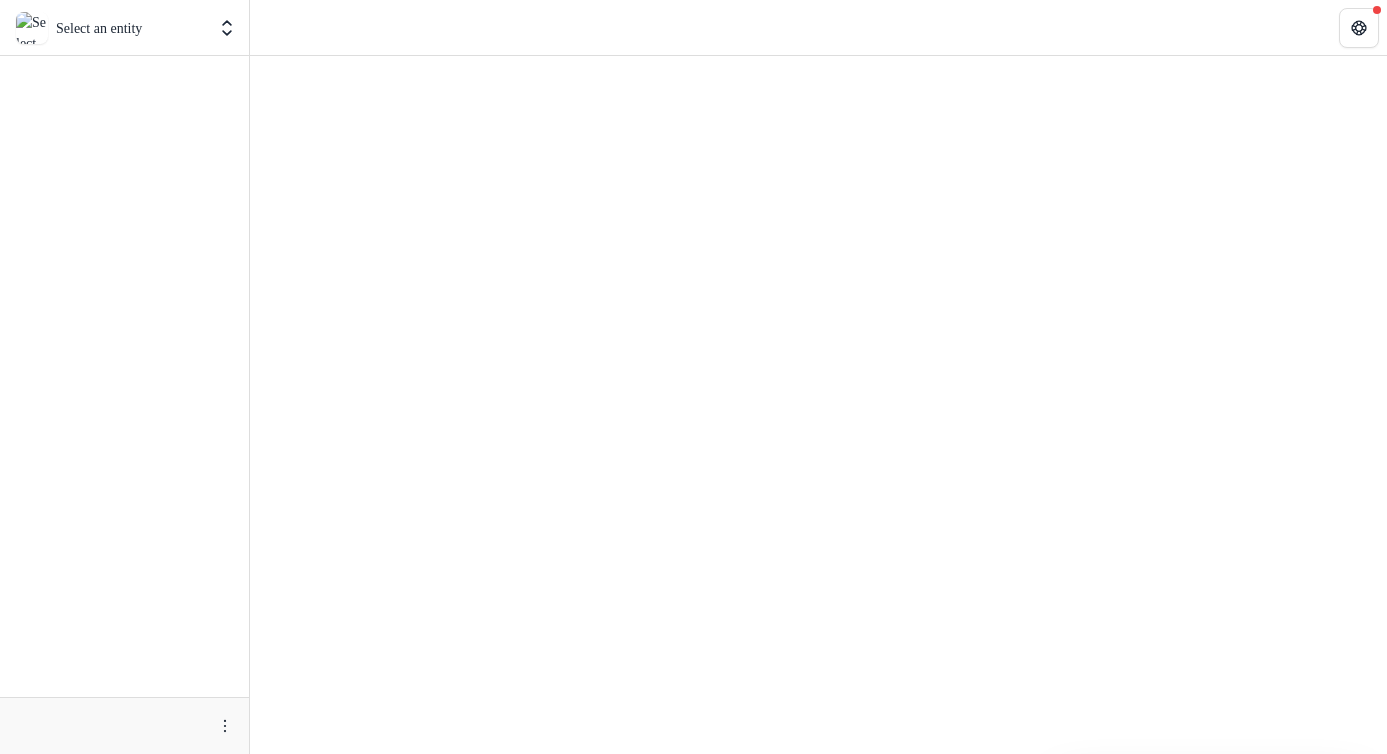 scroll, scrollTop: 0, scrollLeft: 0, axis: both 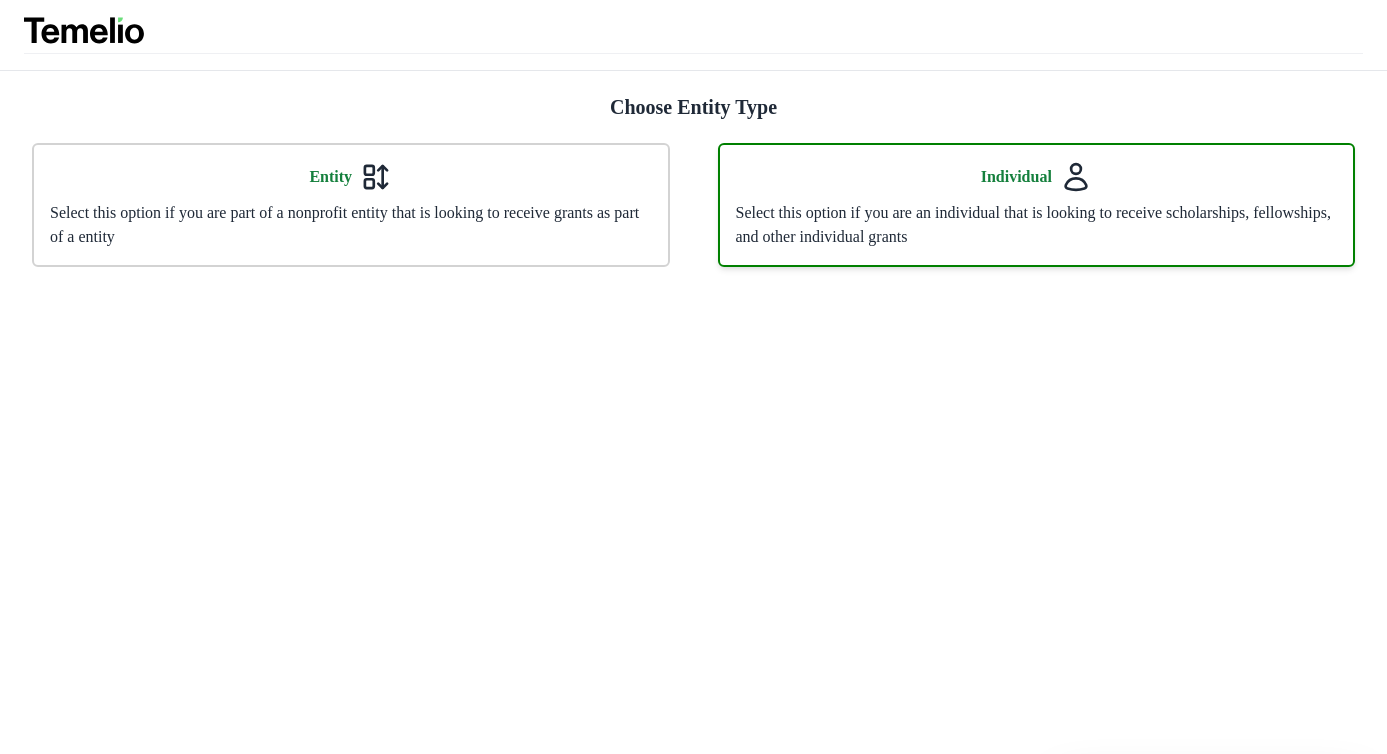 click on "Select this option if you are an individual that is looking to receive scholarships, fellowships, and other individual grants" at bounding box center [351, 225] 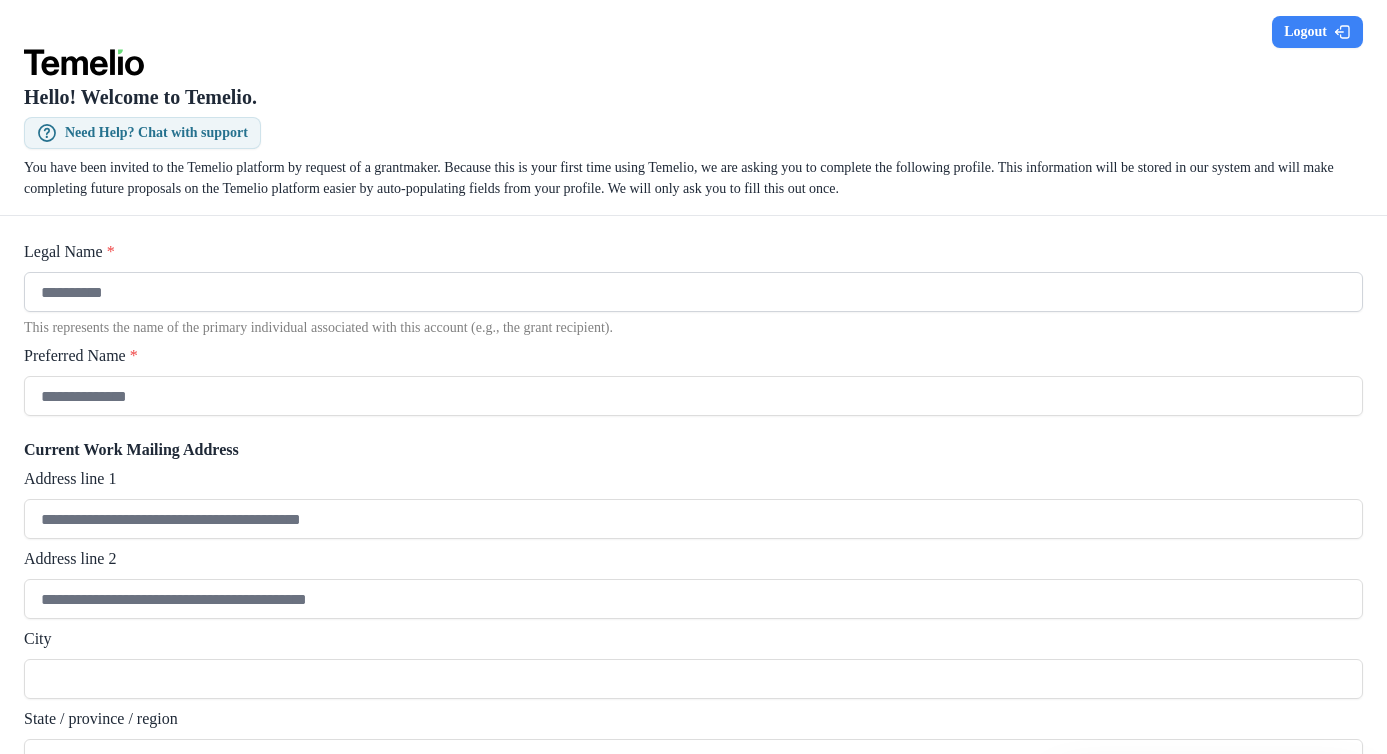 click on "Legal Name *" at bounding box center (693, 292) 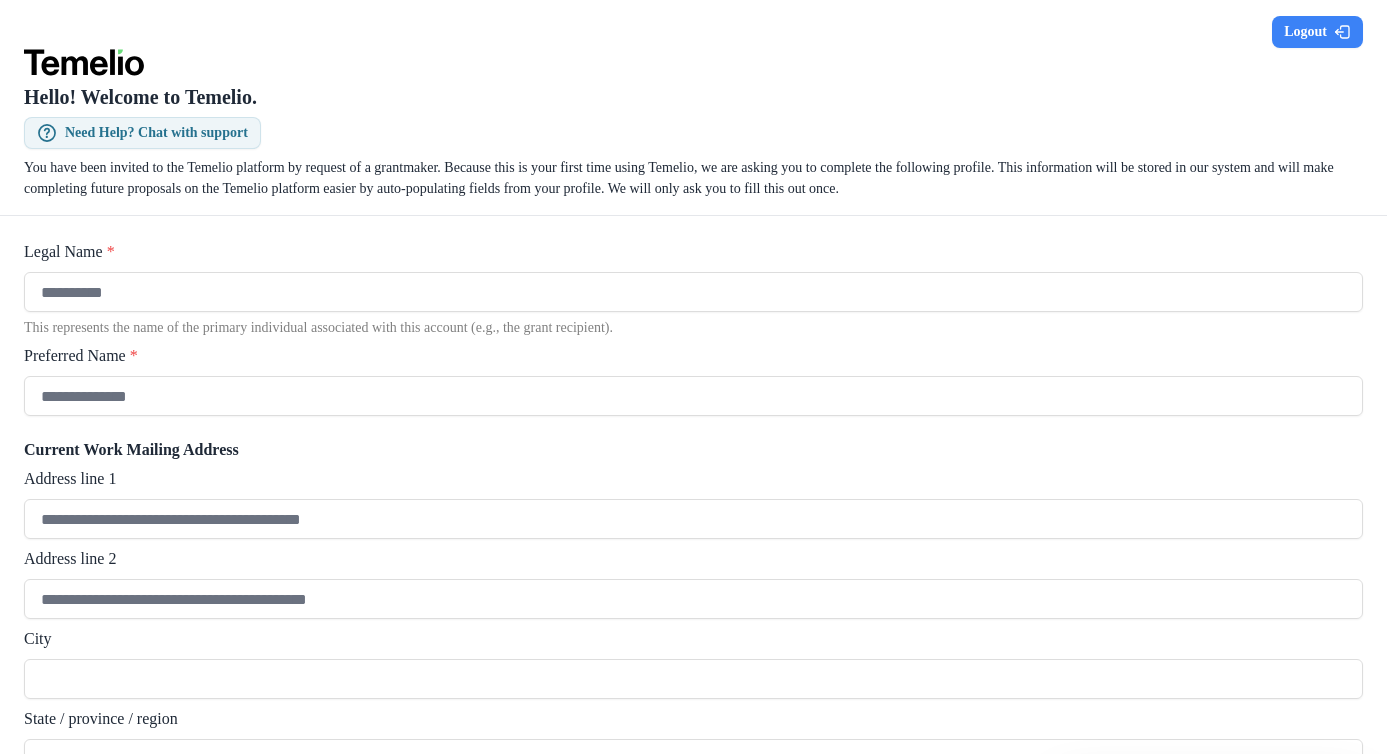 type on "**********" 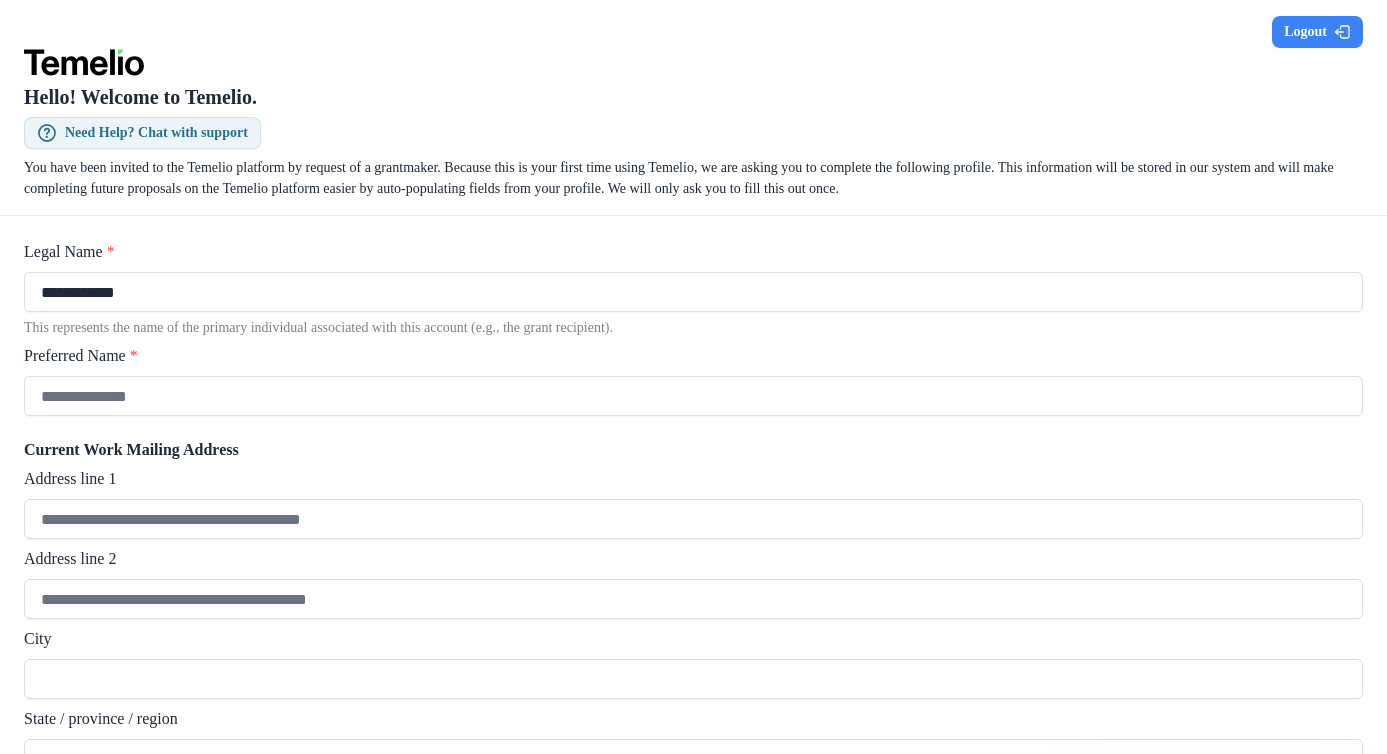 type on "**********" 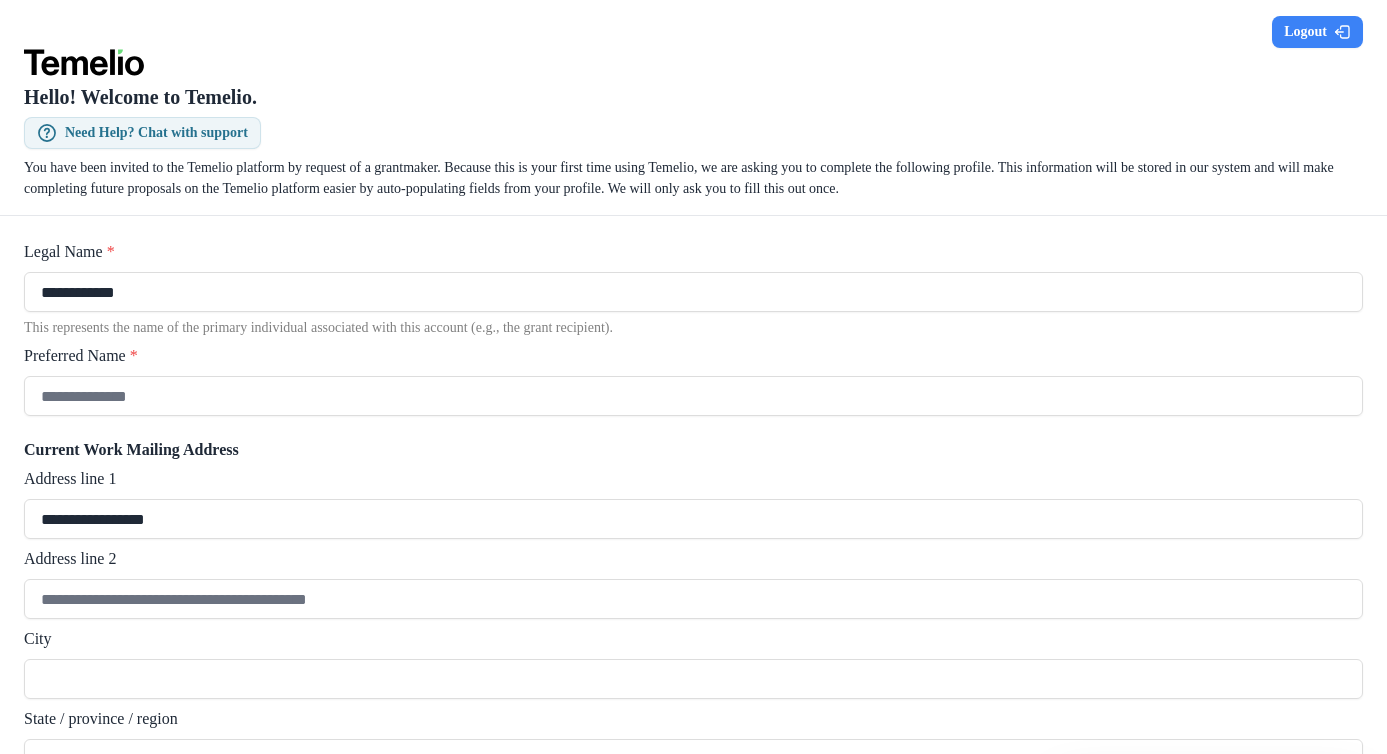 type on "*******" 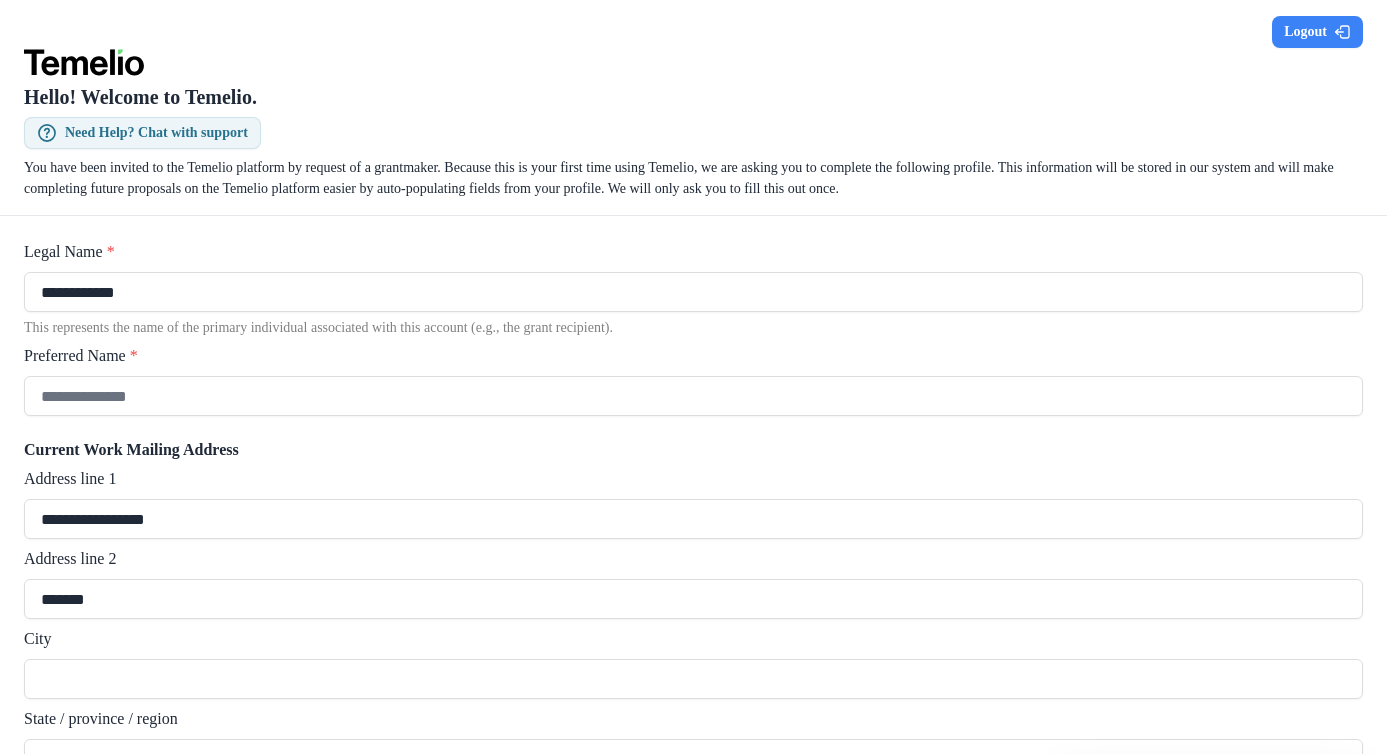 type on "*********" 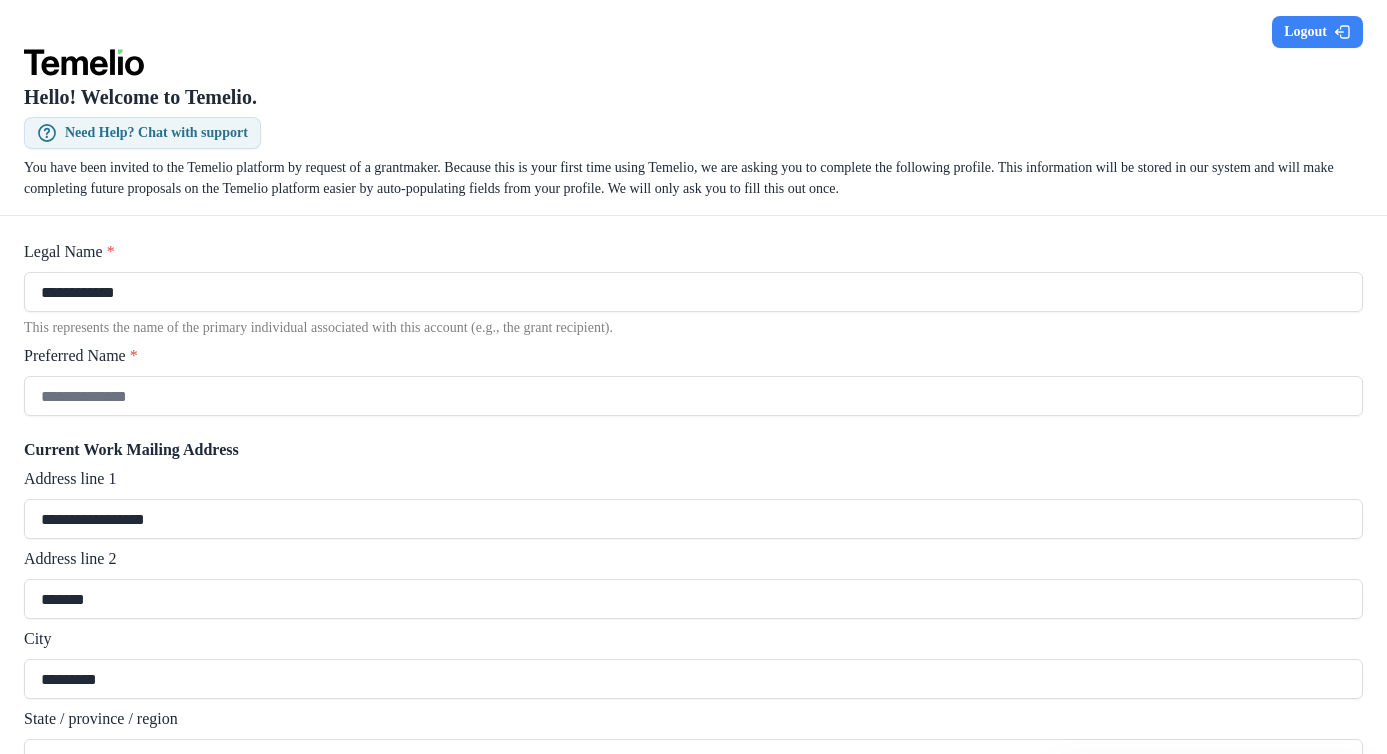 type on "**" 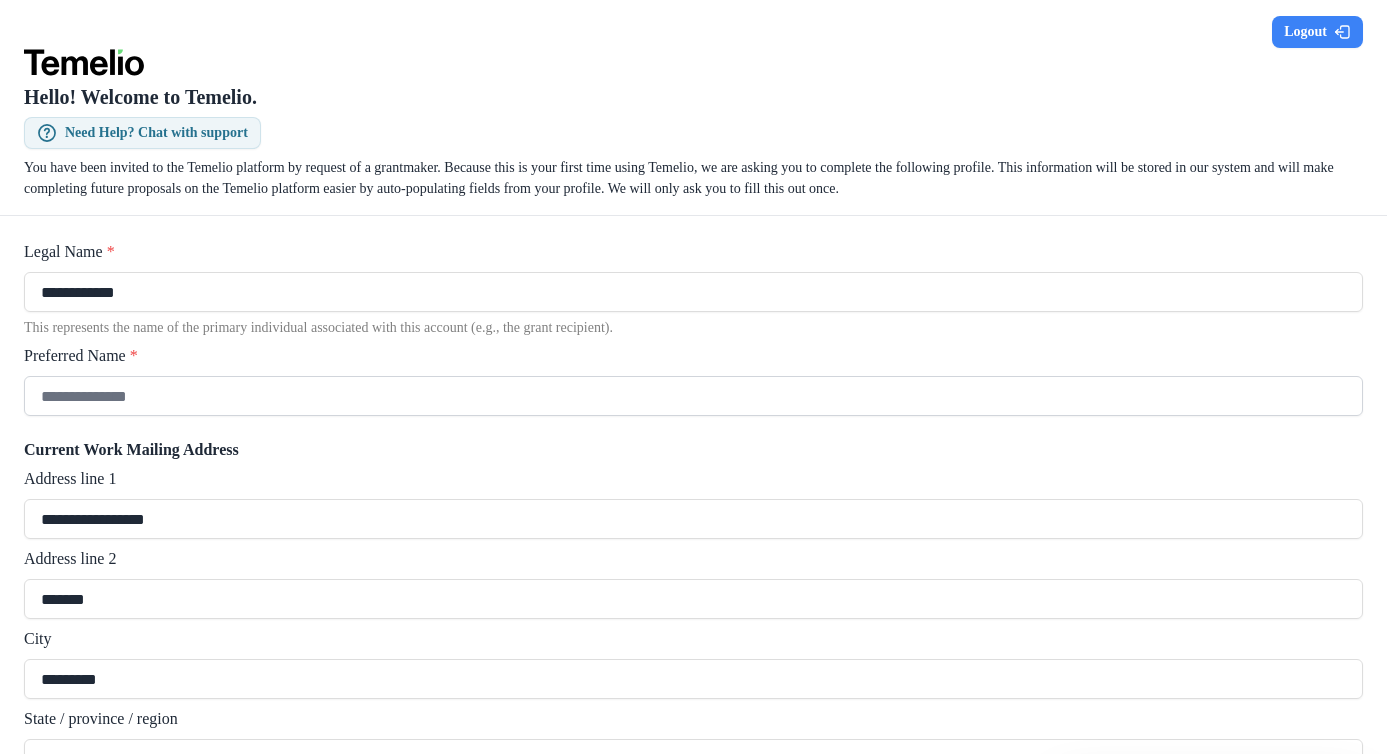 scroll, scrollTop: 238, scrollLeft: 0, axis: vertical 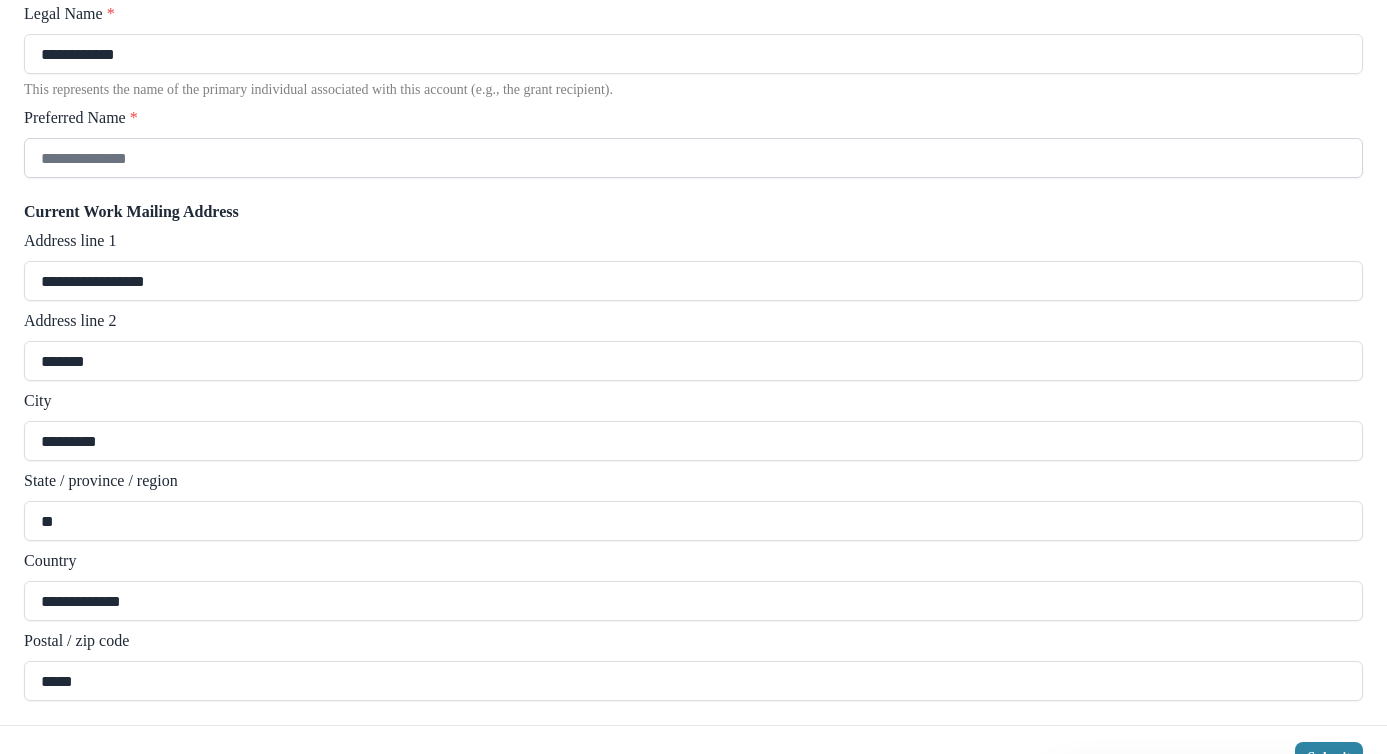click on "Preferred Name *" at bounding box center (693, 158) 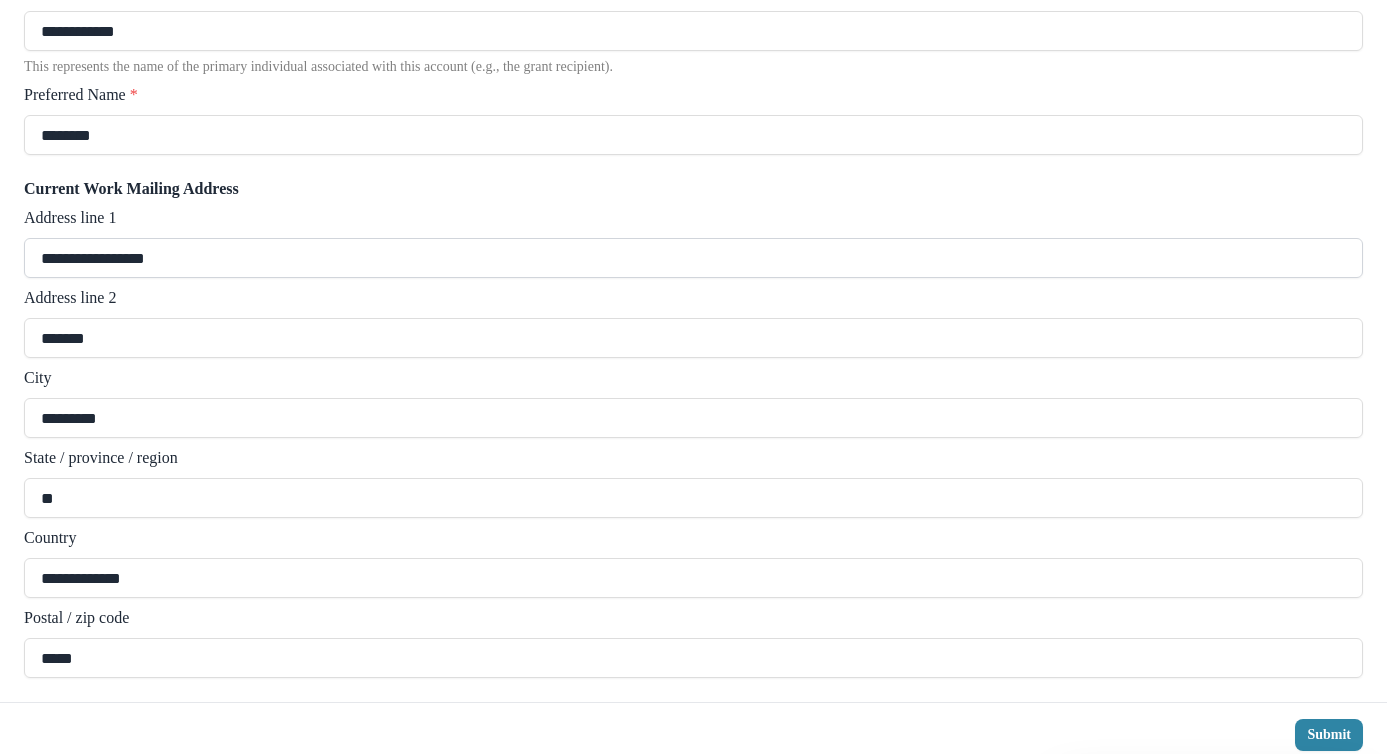scroll, scrollTop: 275, scrollLeft: 0, axis: vertical 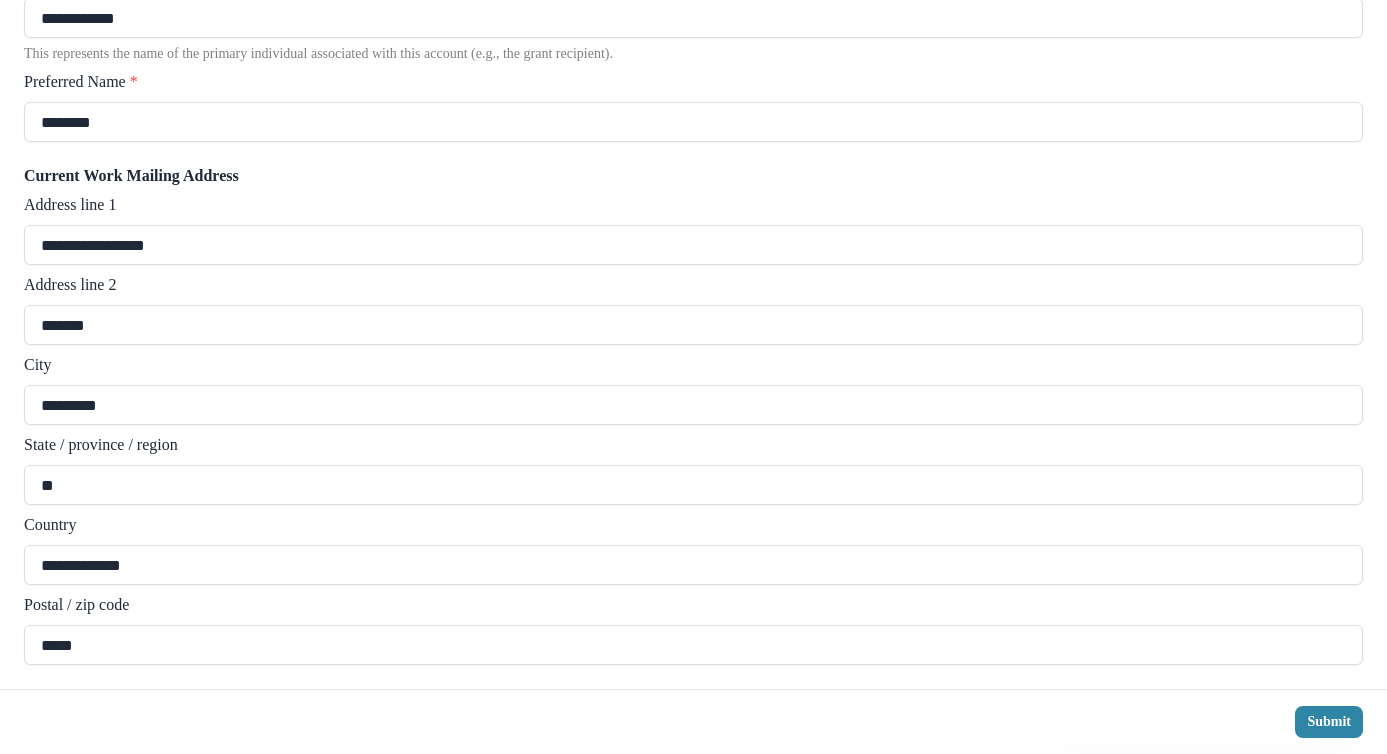 type on "********" 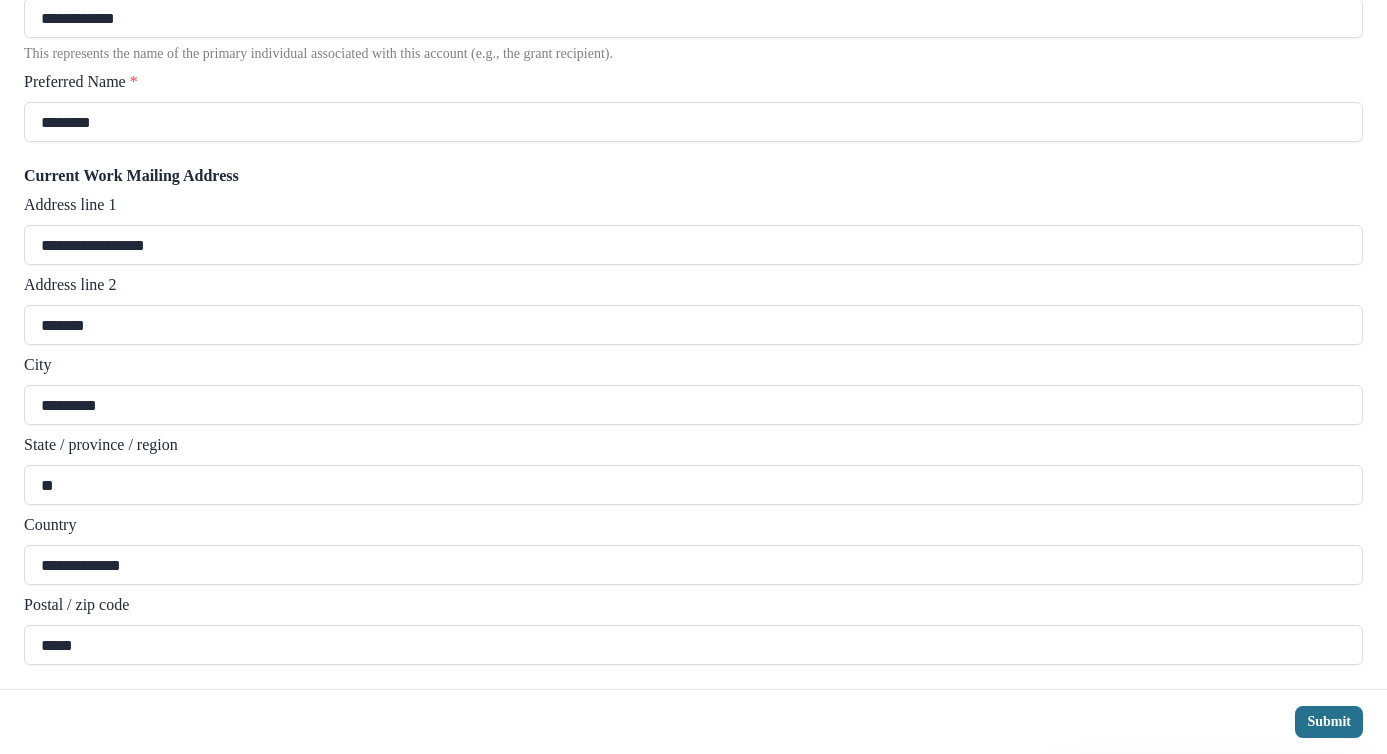 click on "Submit" at bounding box center [1329, 722] 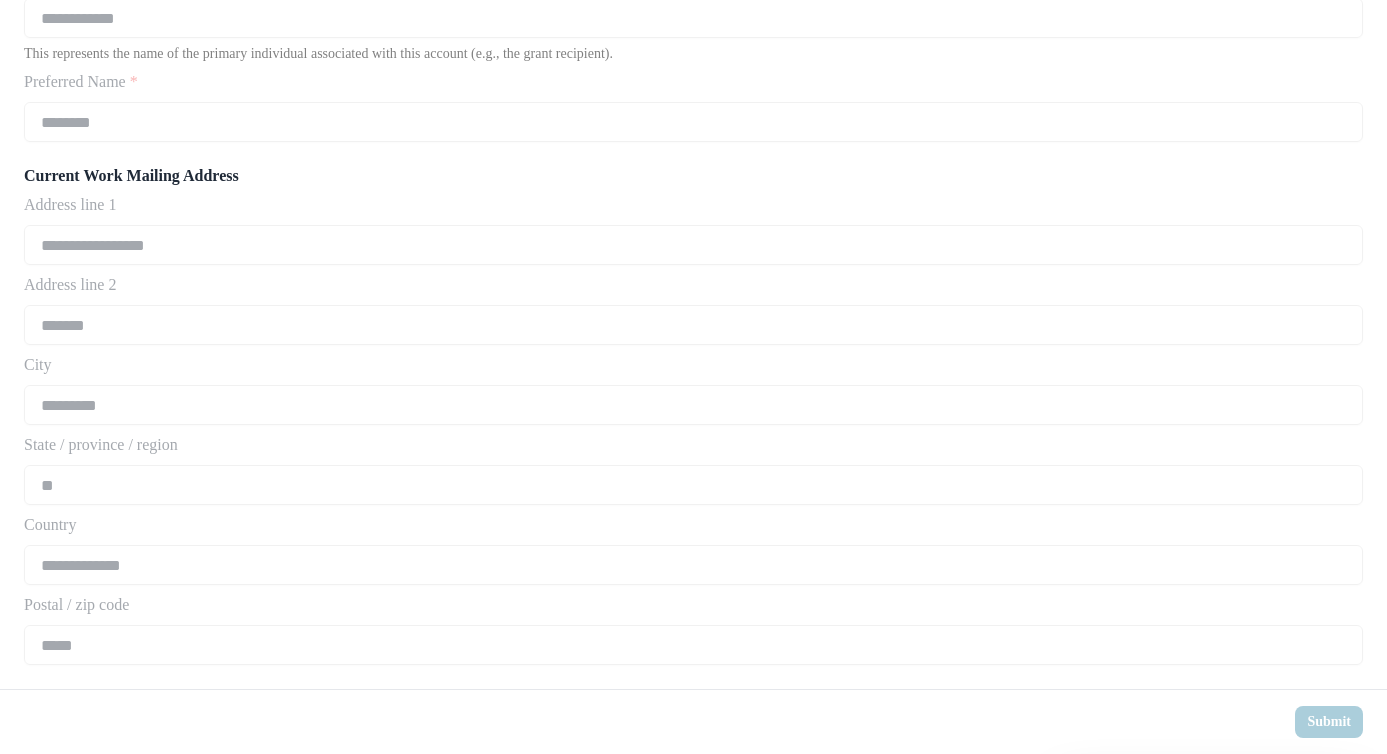 scroll, scrollTop: 0, scrollLeft: 0, axis: both 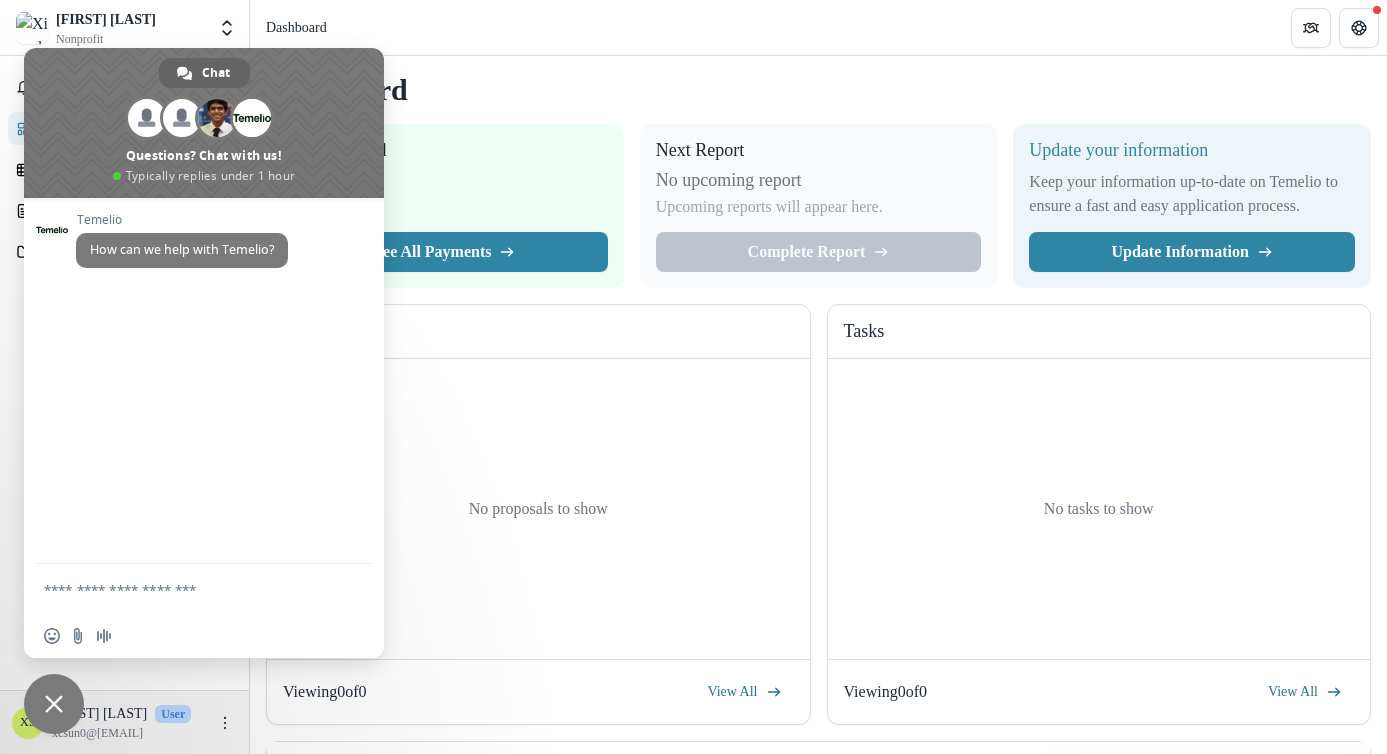 click on "Dashboard" at bounding box center [818, 27] 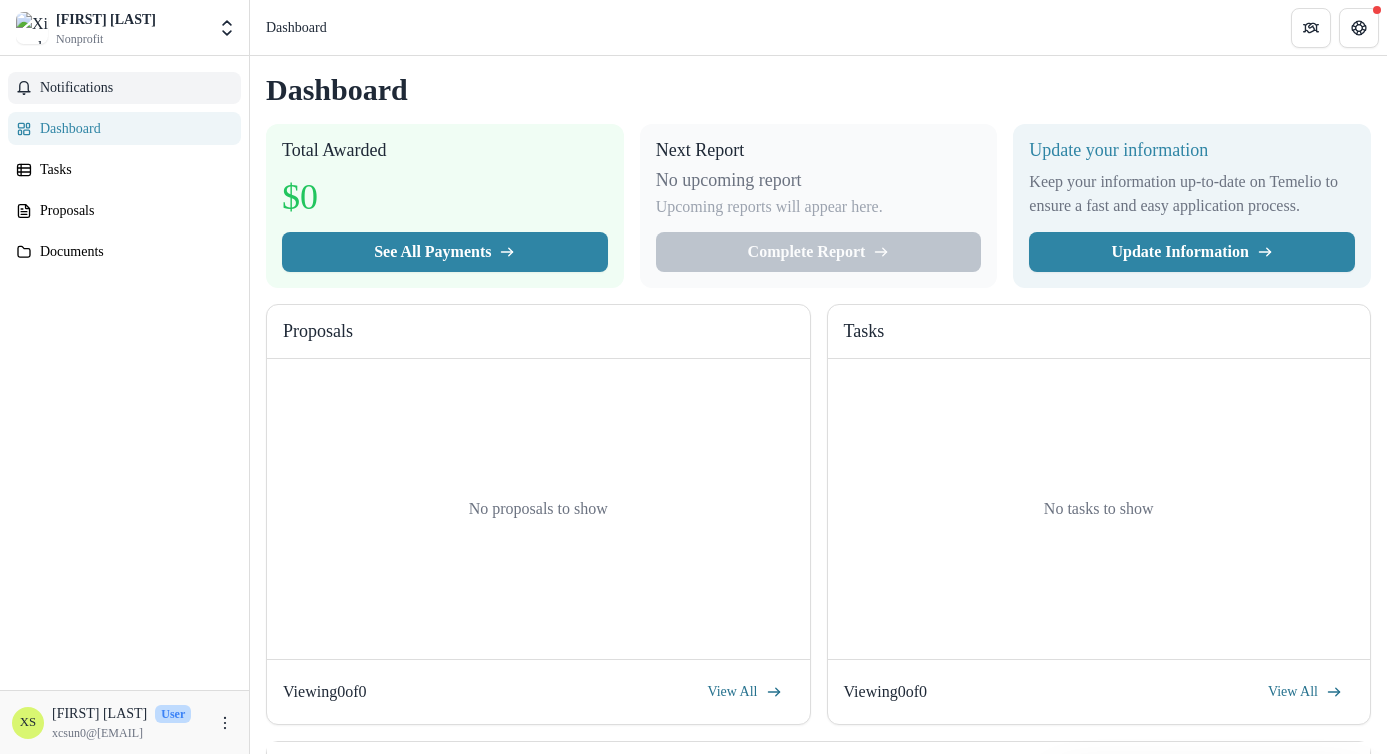 click on "Notifications" at bounding box center (124, 88) 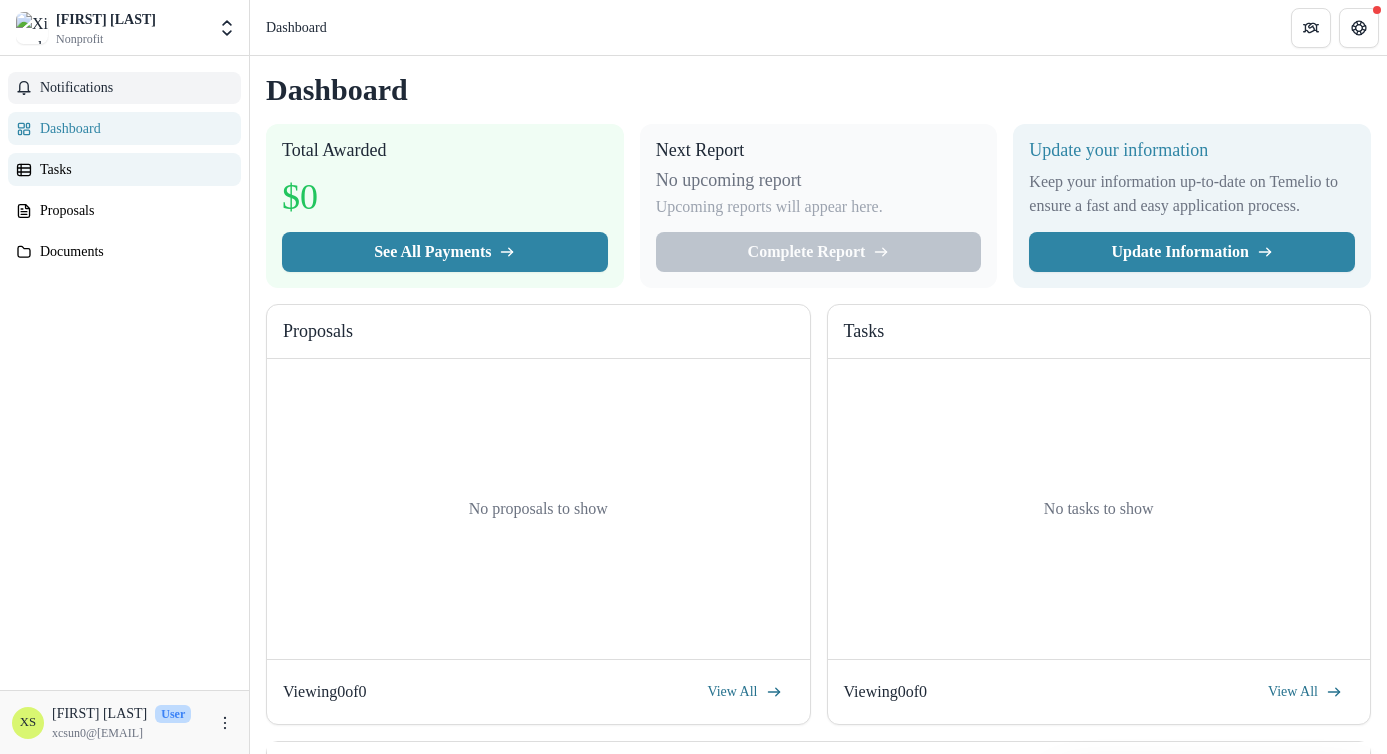 click on "Tasks" at bounding box center [124, 169] 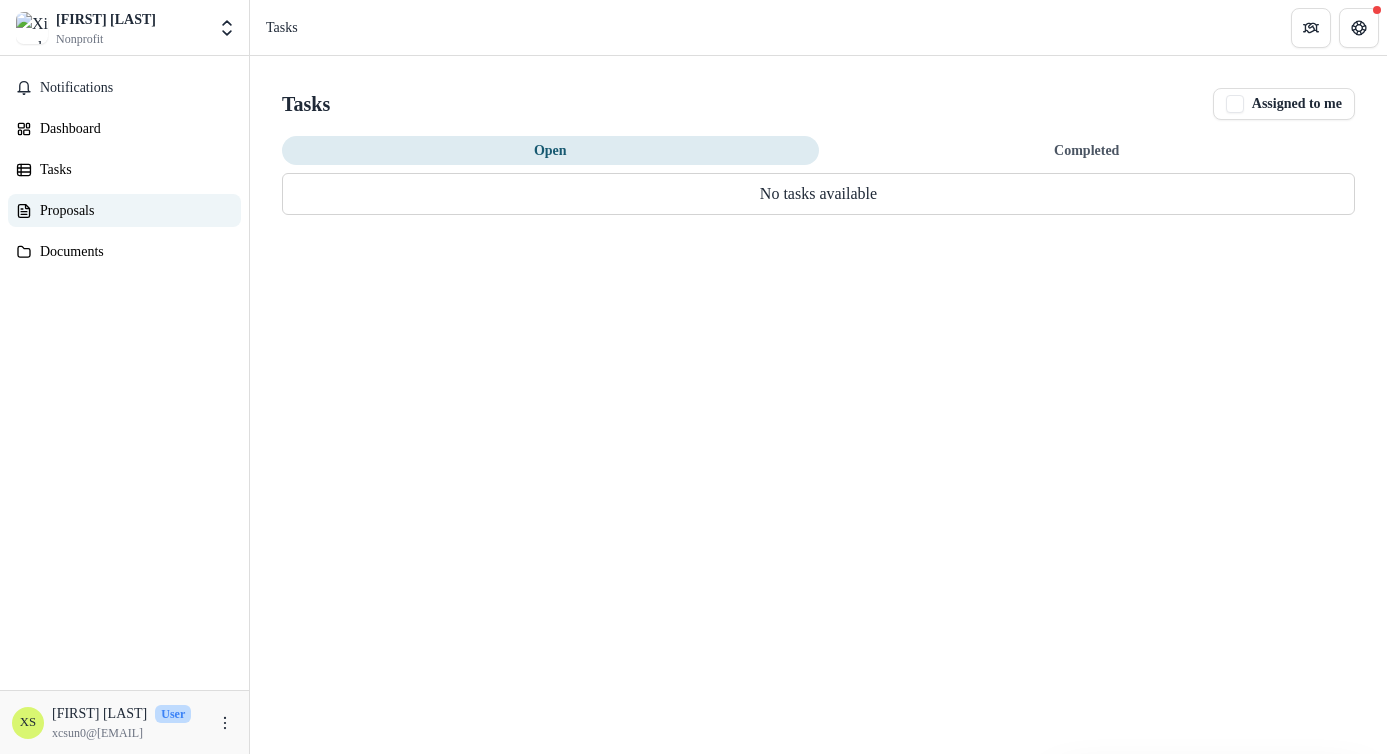 click on "Proposals" at bounding box center [124, 210] 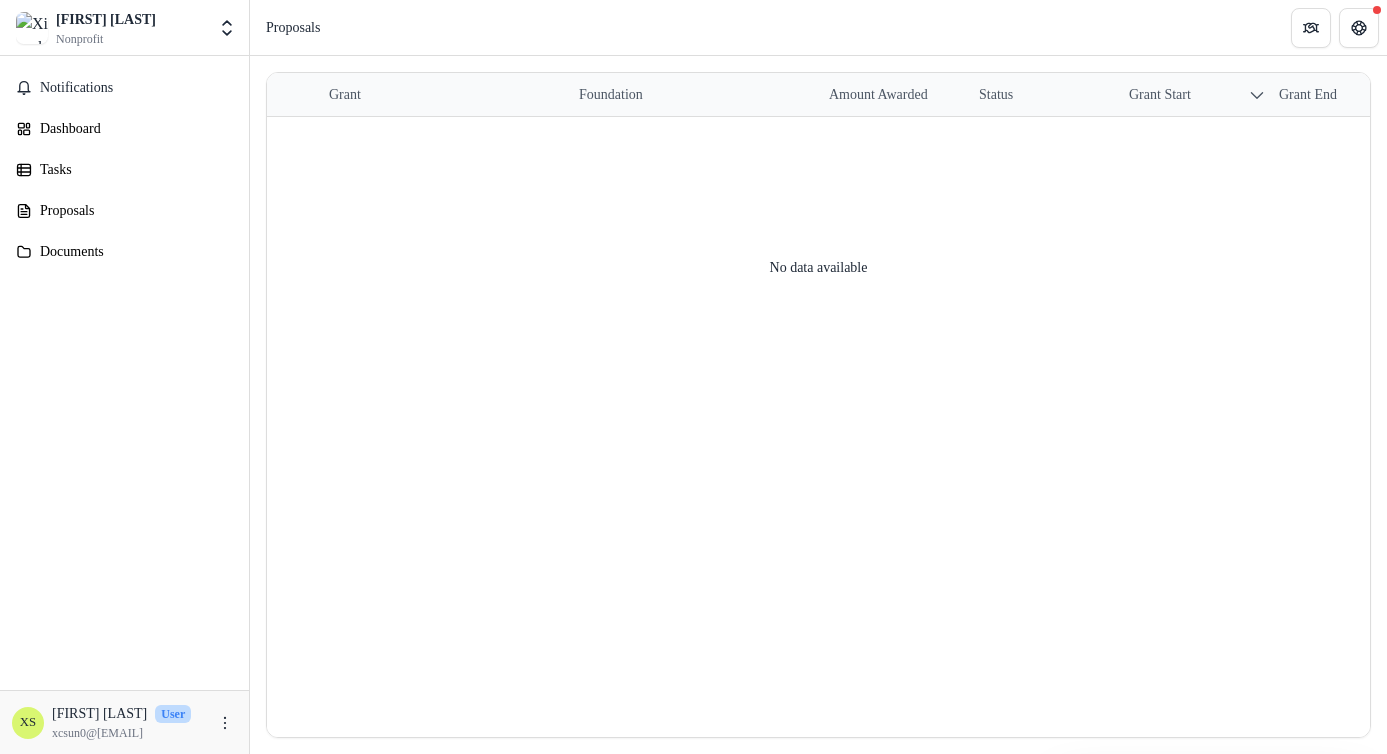 click on "Notifications Dashboard Tasks Proposals Documents" at bounding box center [124, 373] 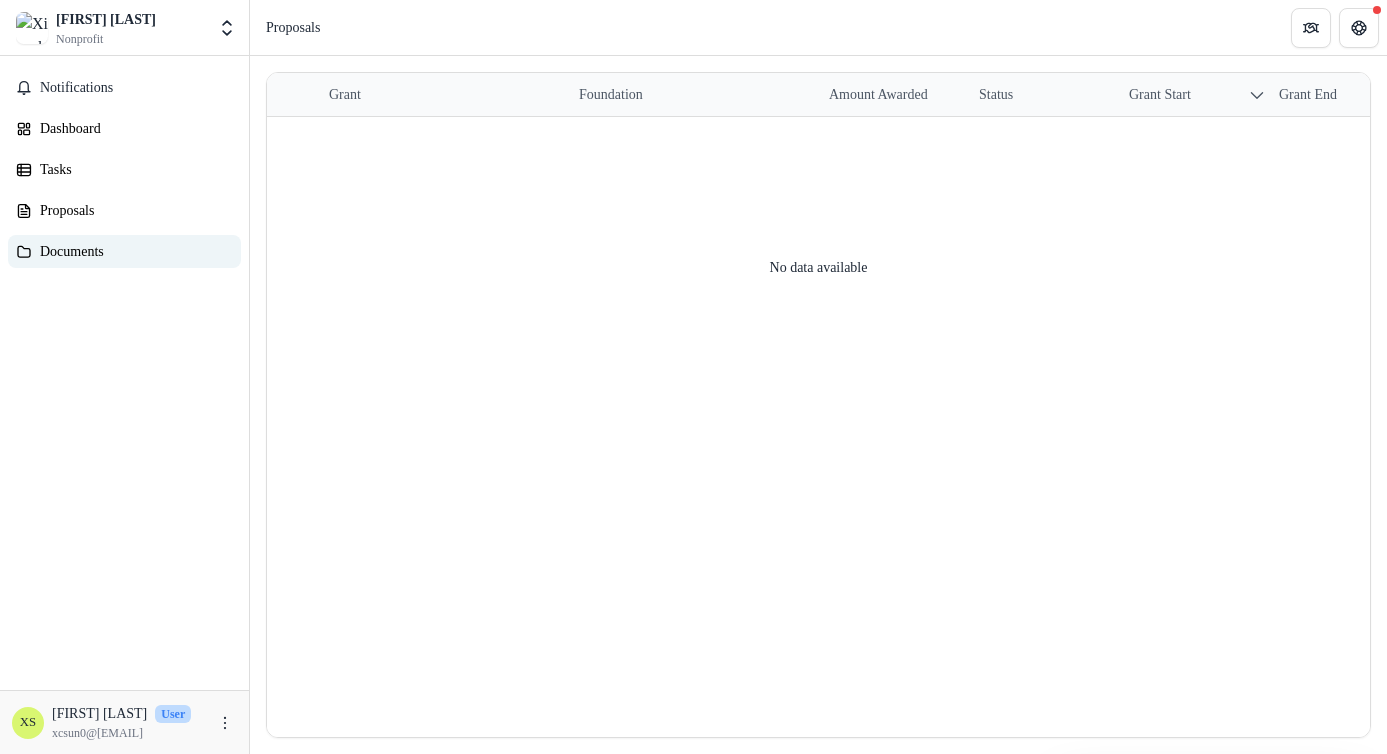 click on "Documents" at bounding box center [132, 251] 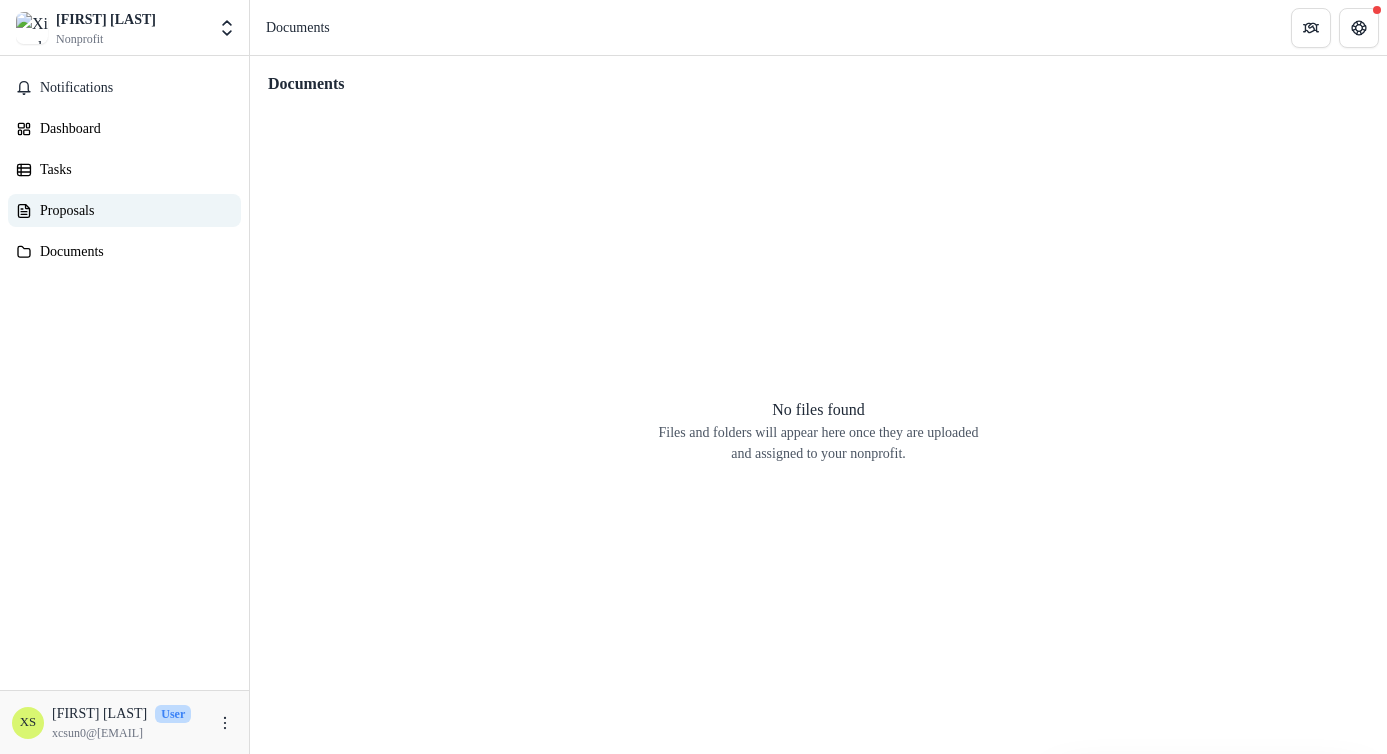 click on "Proposals" at bounding box center [132, 210] 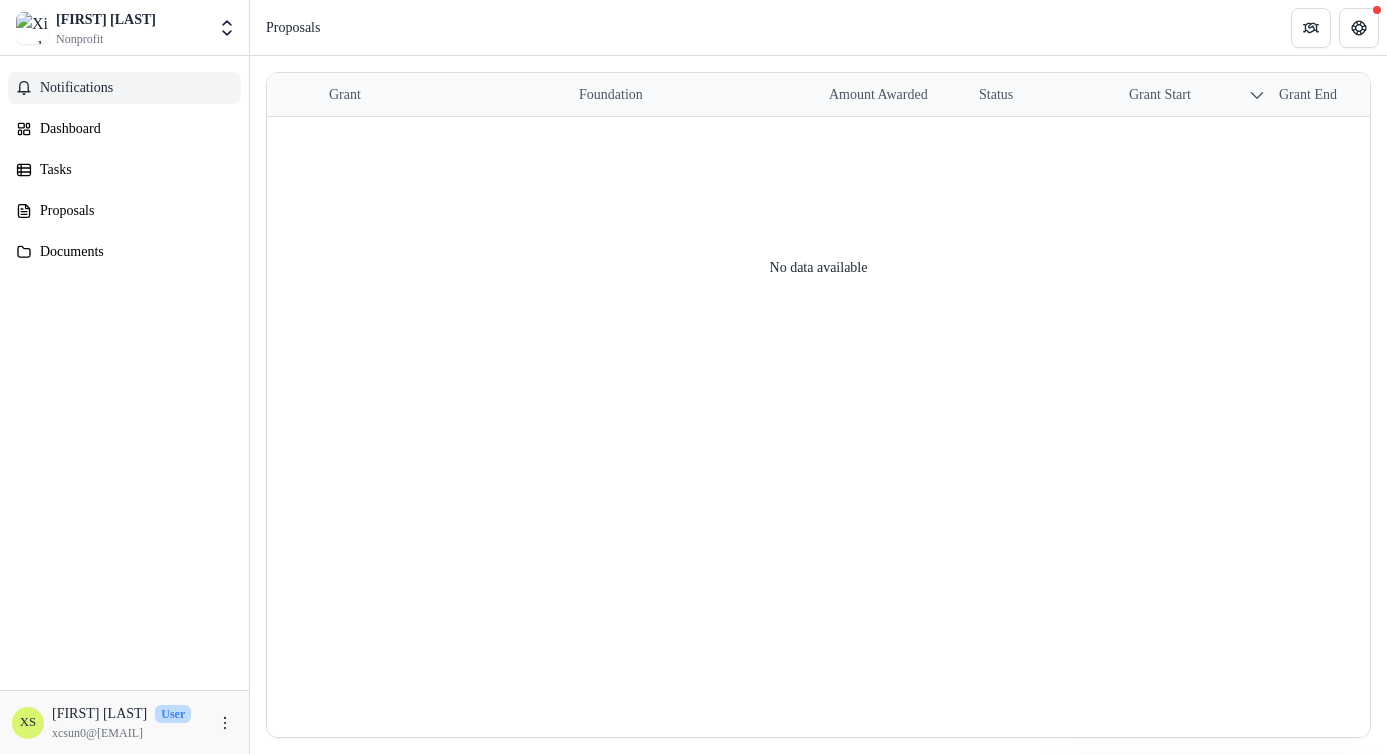 click on "Notifications" at bounding box center [136, 88] 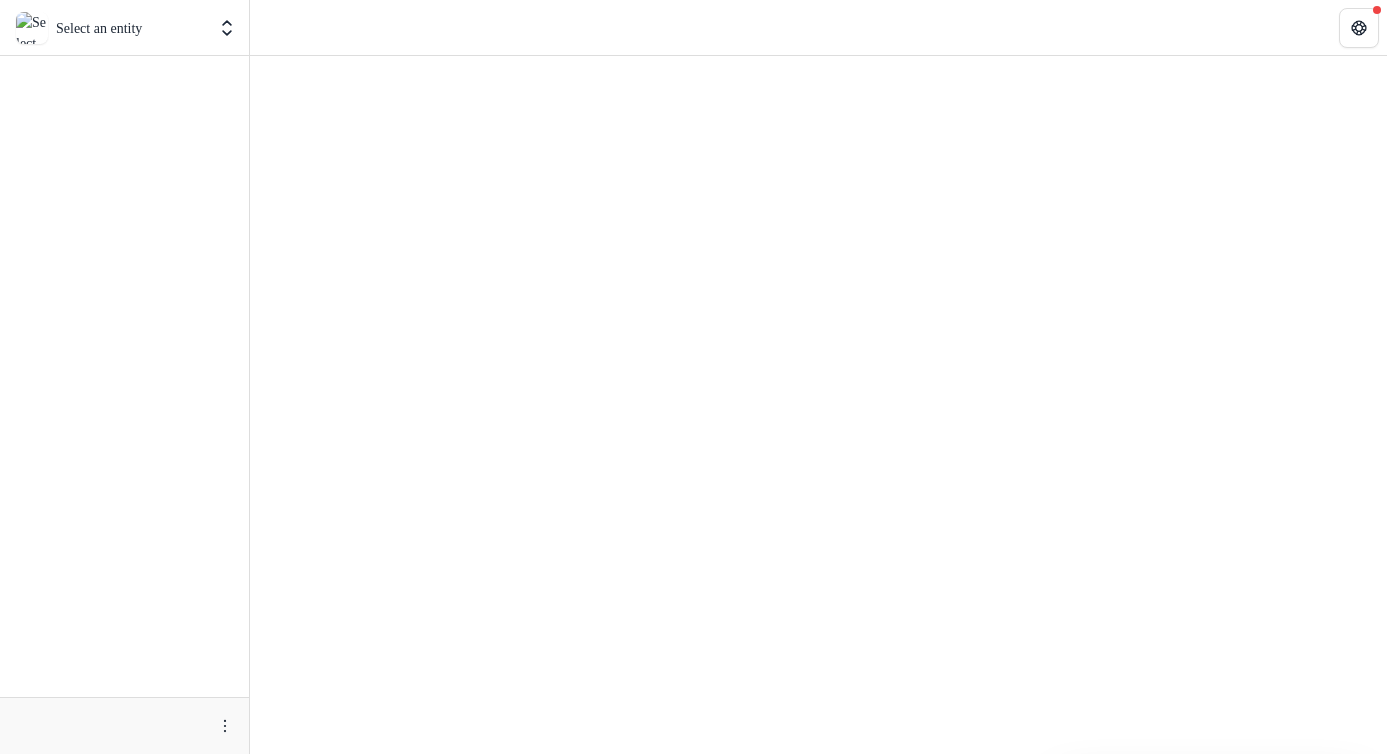 scroll, scrollTop: 0, scrollLeft: 0, axis: both 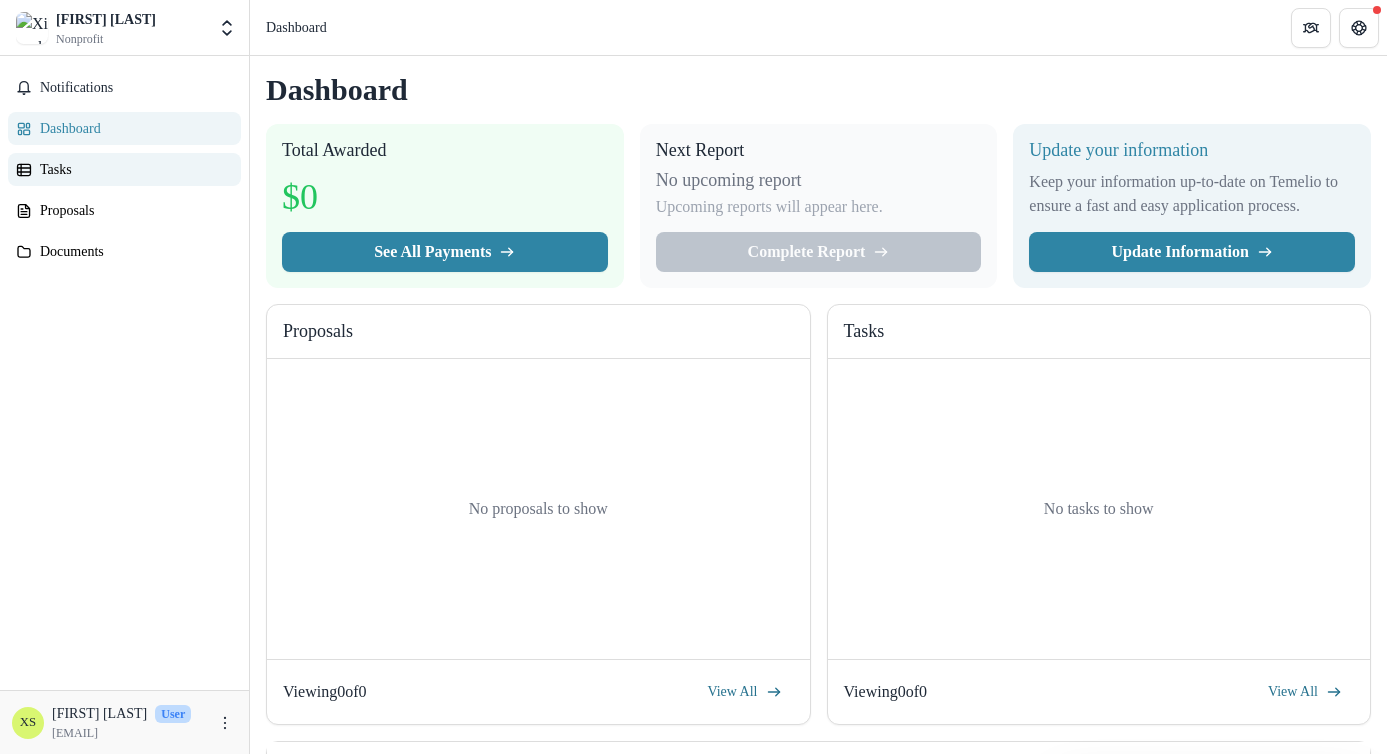 click on "Tasks" at bounding box center [132, 169] 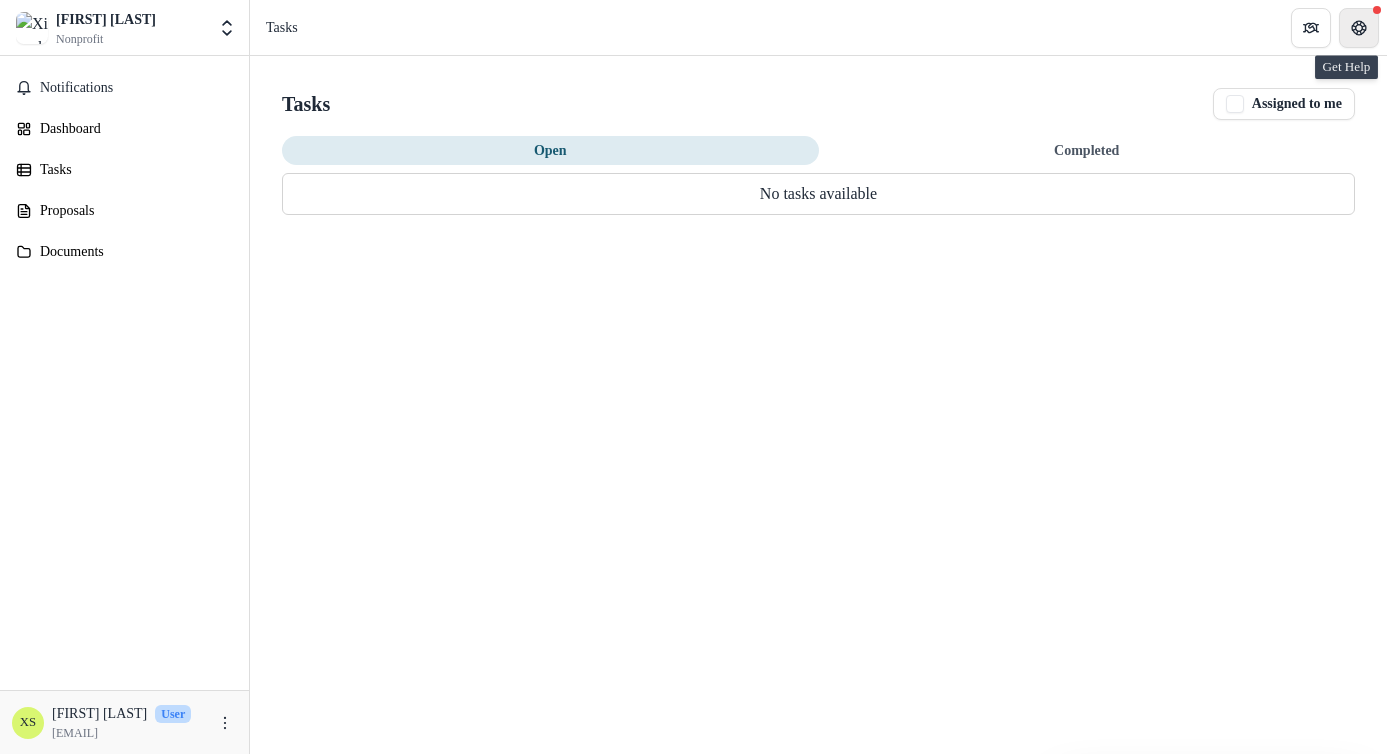 click at bounding box center (1359, 28) 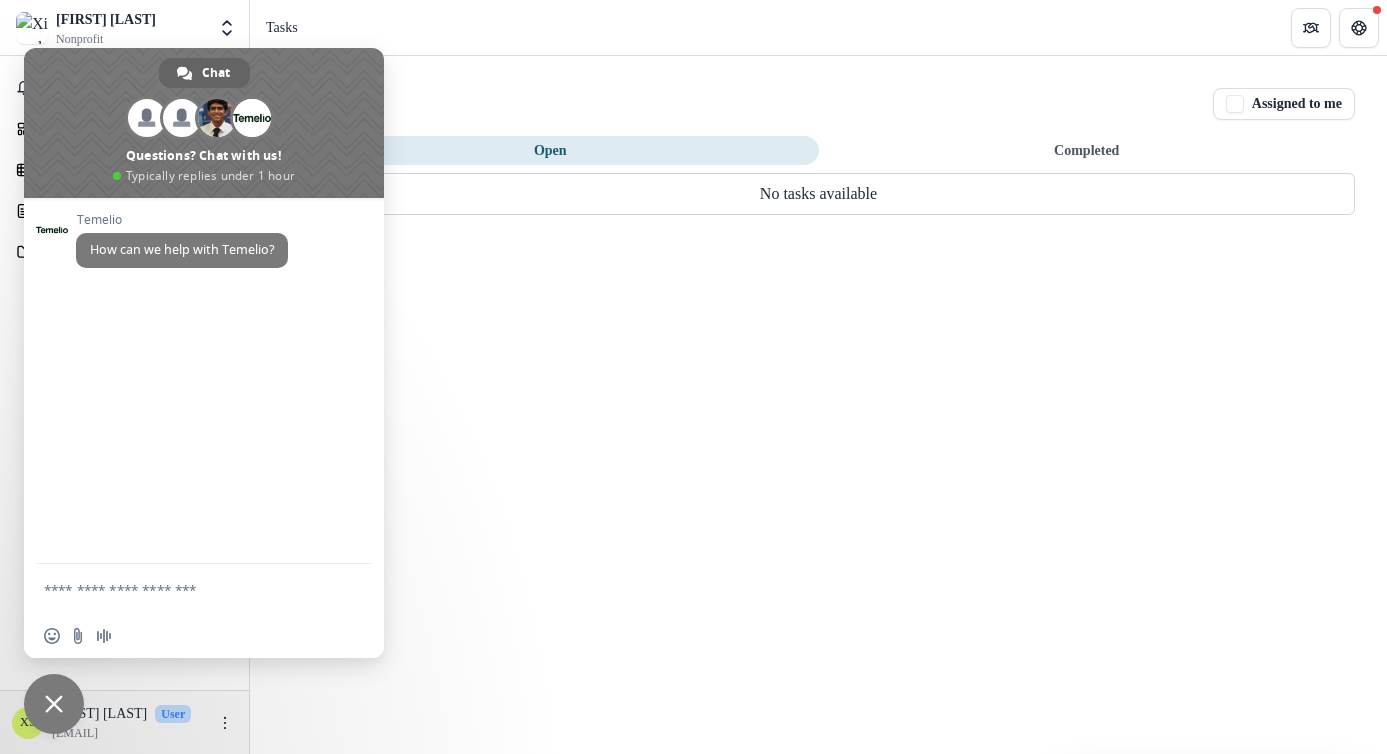 click on "Tasks" at bounding box center [818, 27] 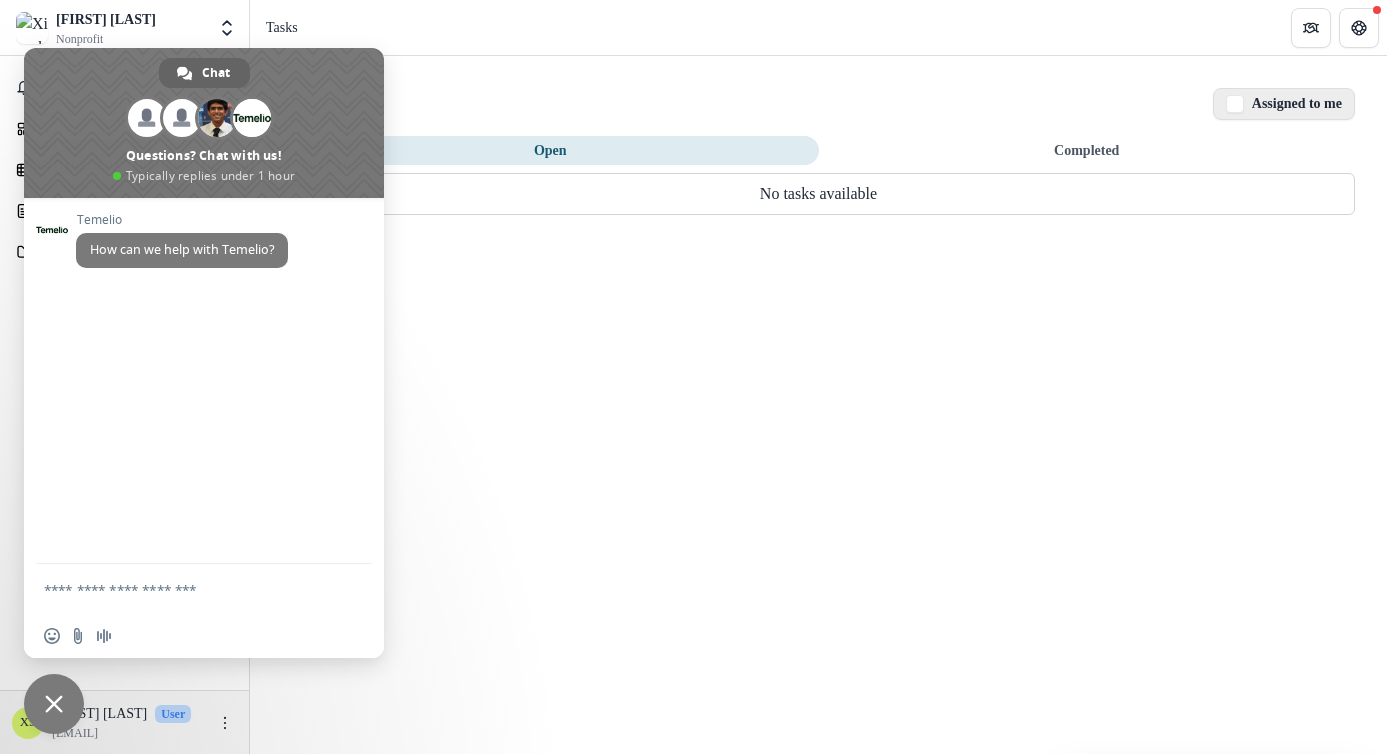 click on "Assigned to me" at bounding box center (1284, 104) 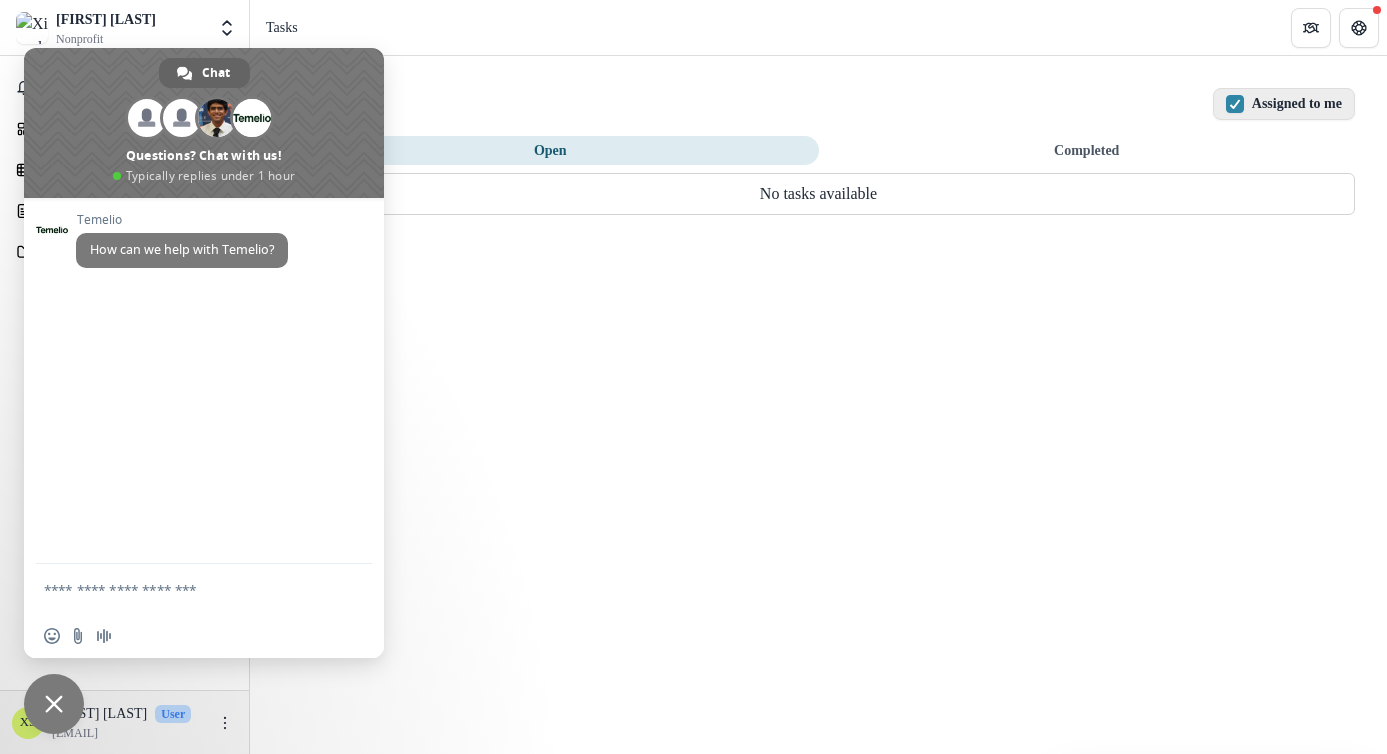 click on "Assigned to me" at bounding box center [1284, 104] 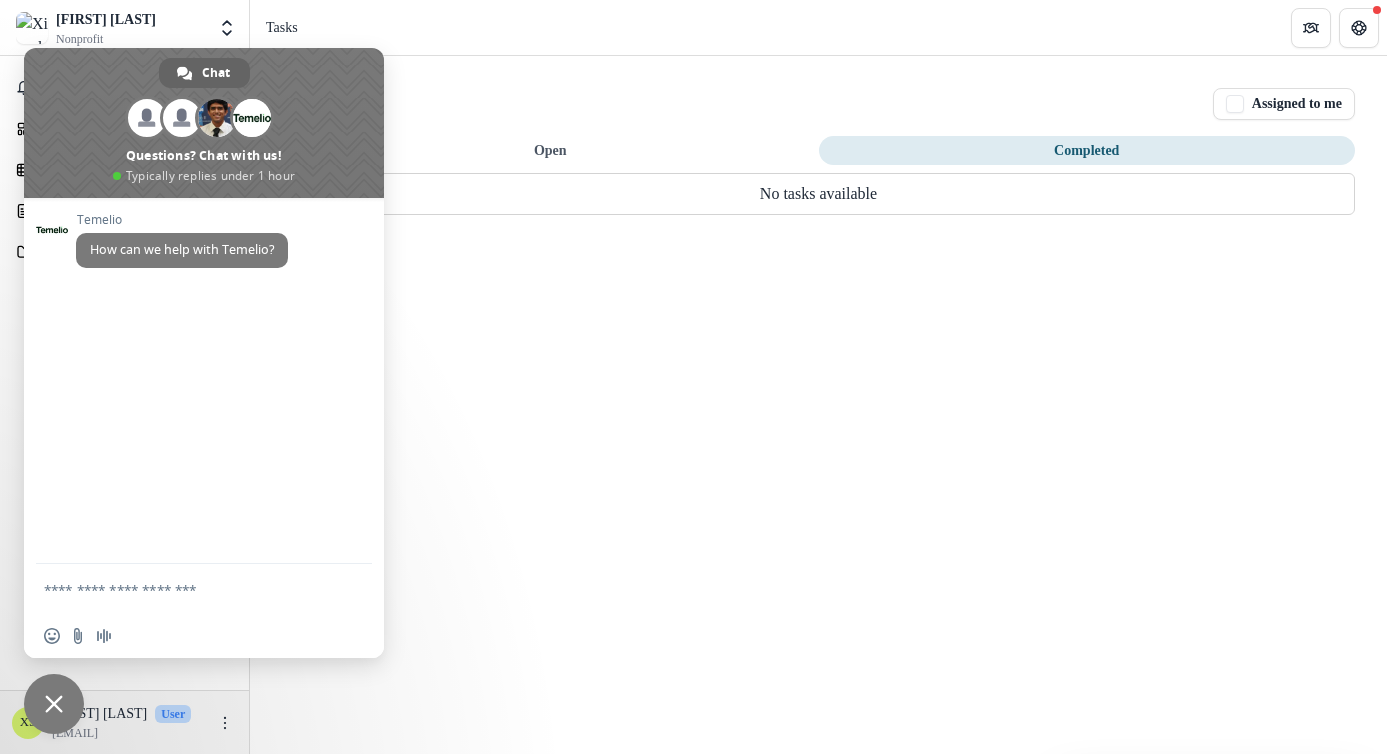 click on "Completed" at bounding box center (1087, 150) 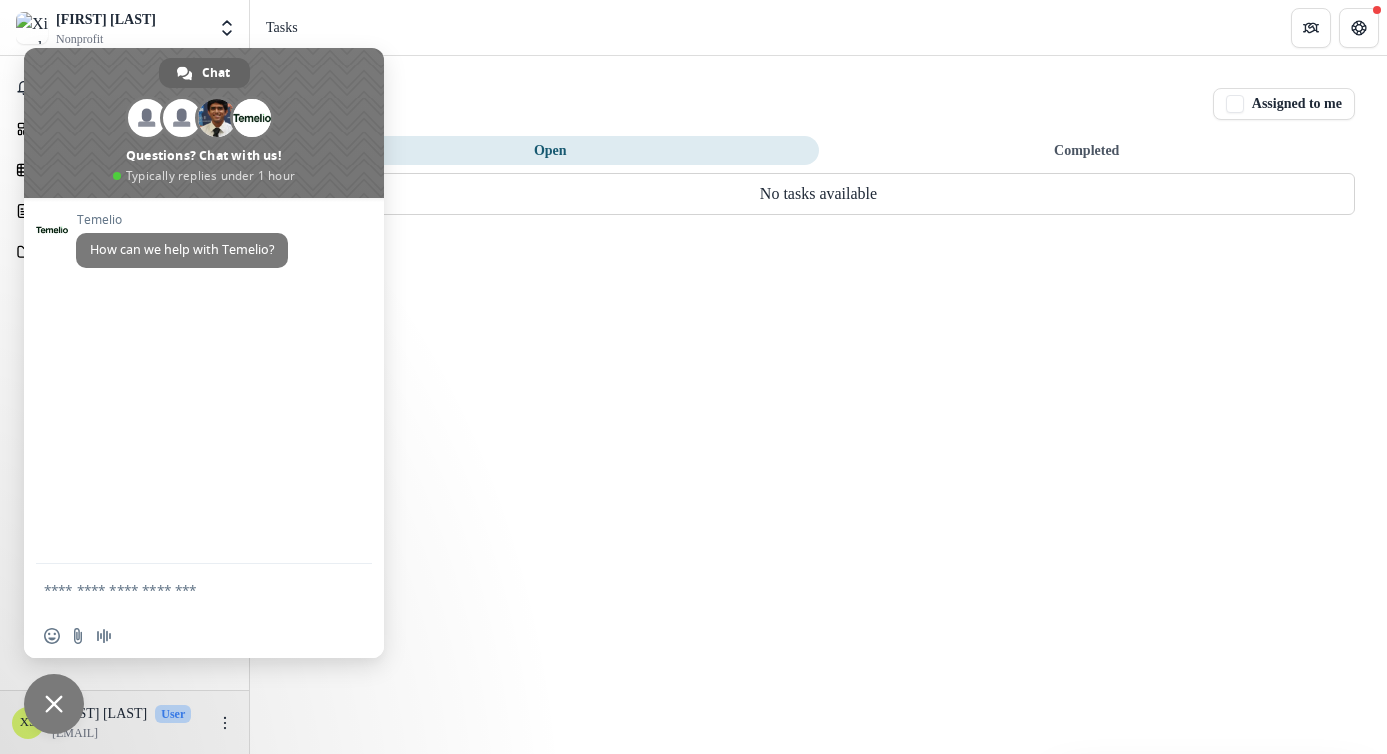 click on "Open" at bounding box center [550, 150] 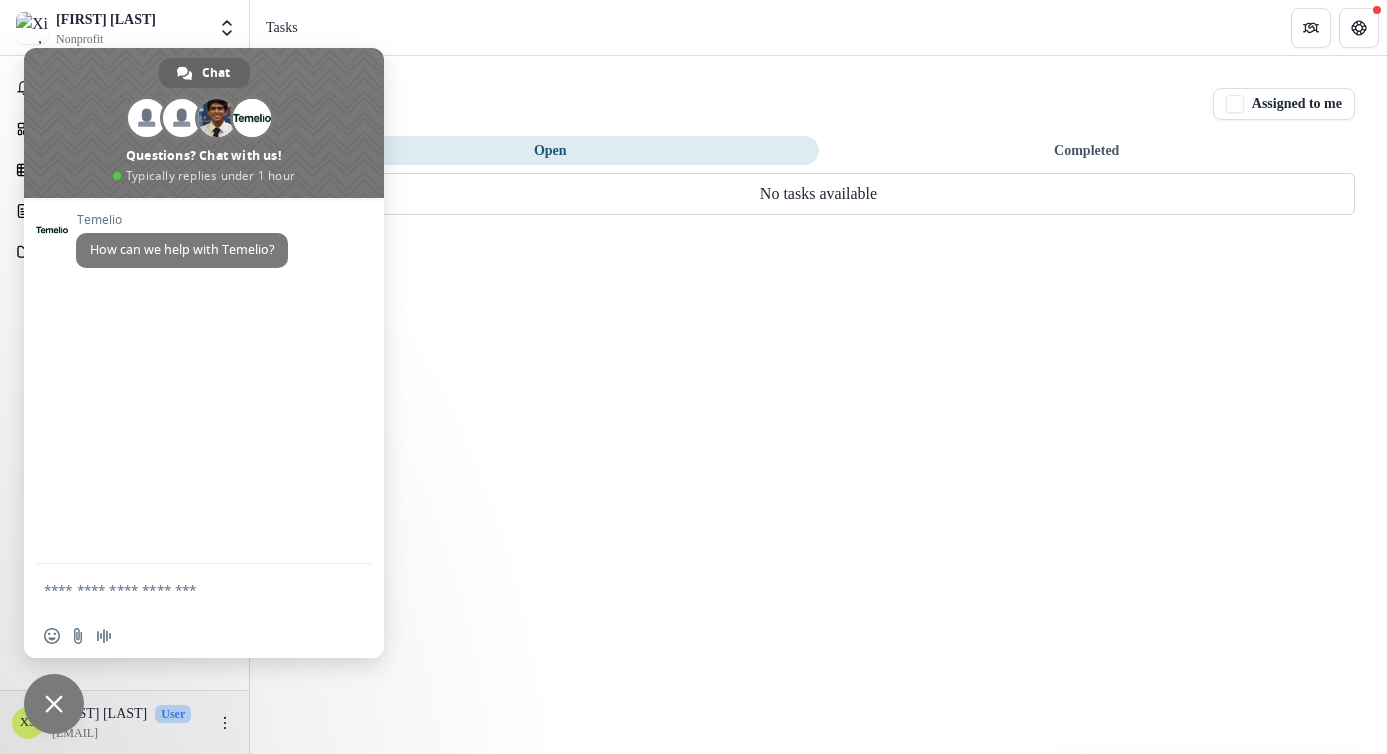 type 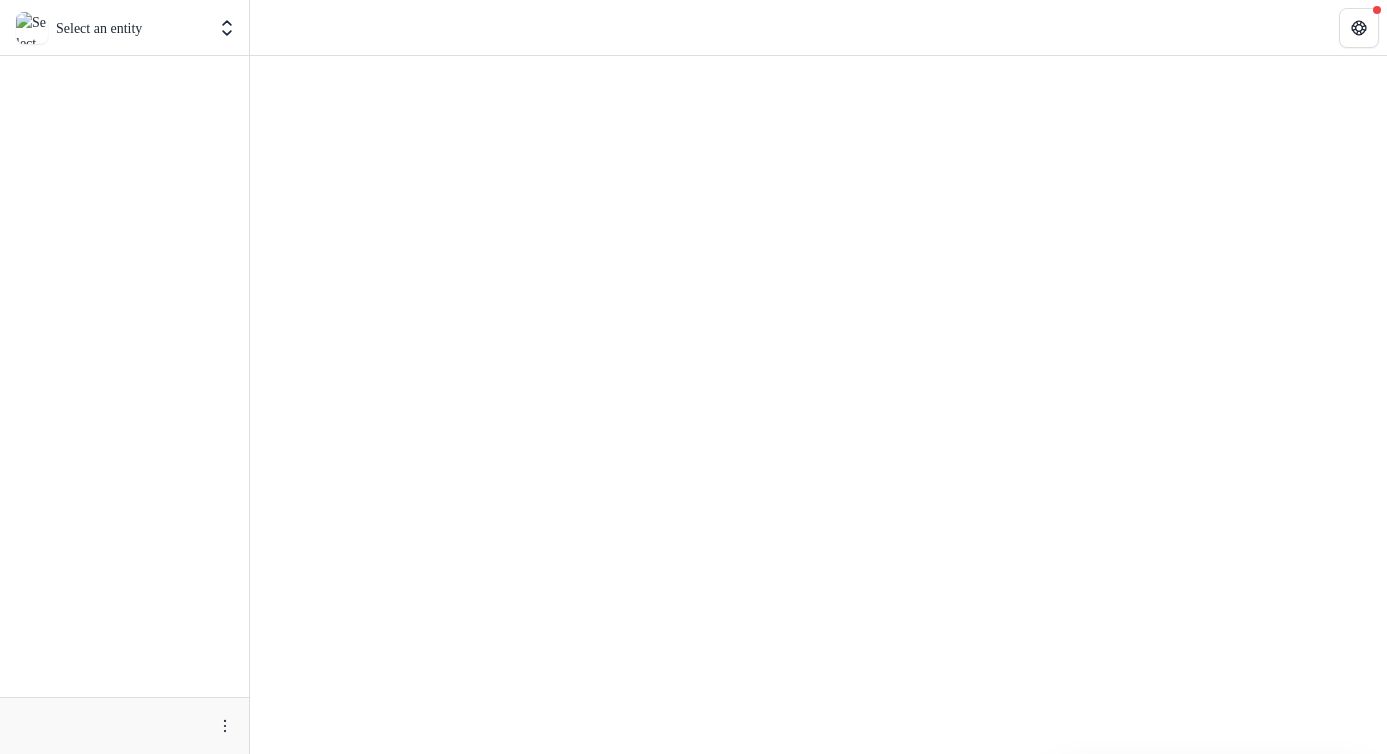 scroll, scrollTop: 0, scrollLeft: 0, axis: both 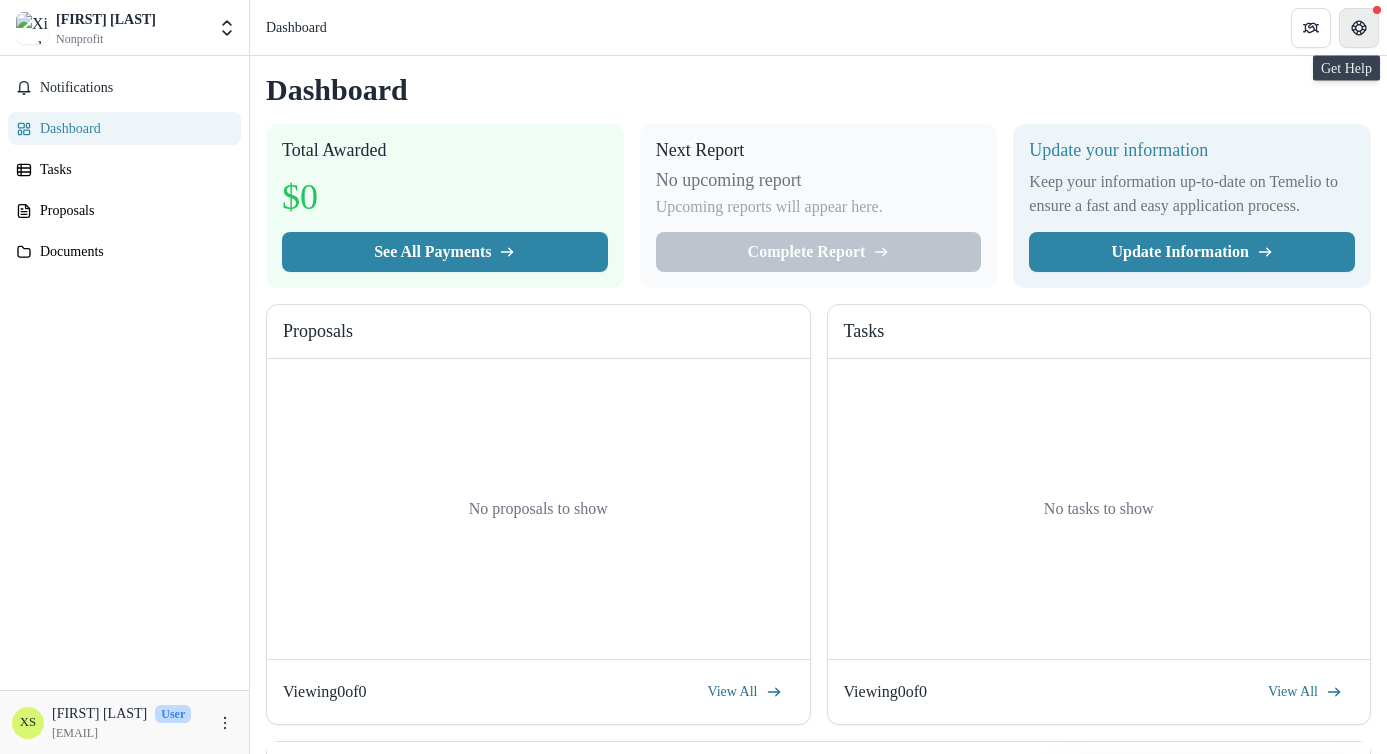 click at bounding box center (1359, 28) 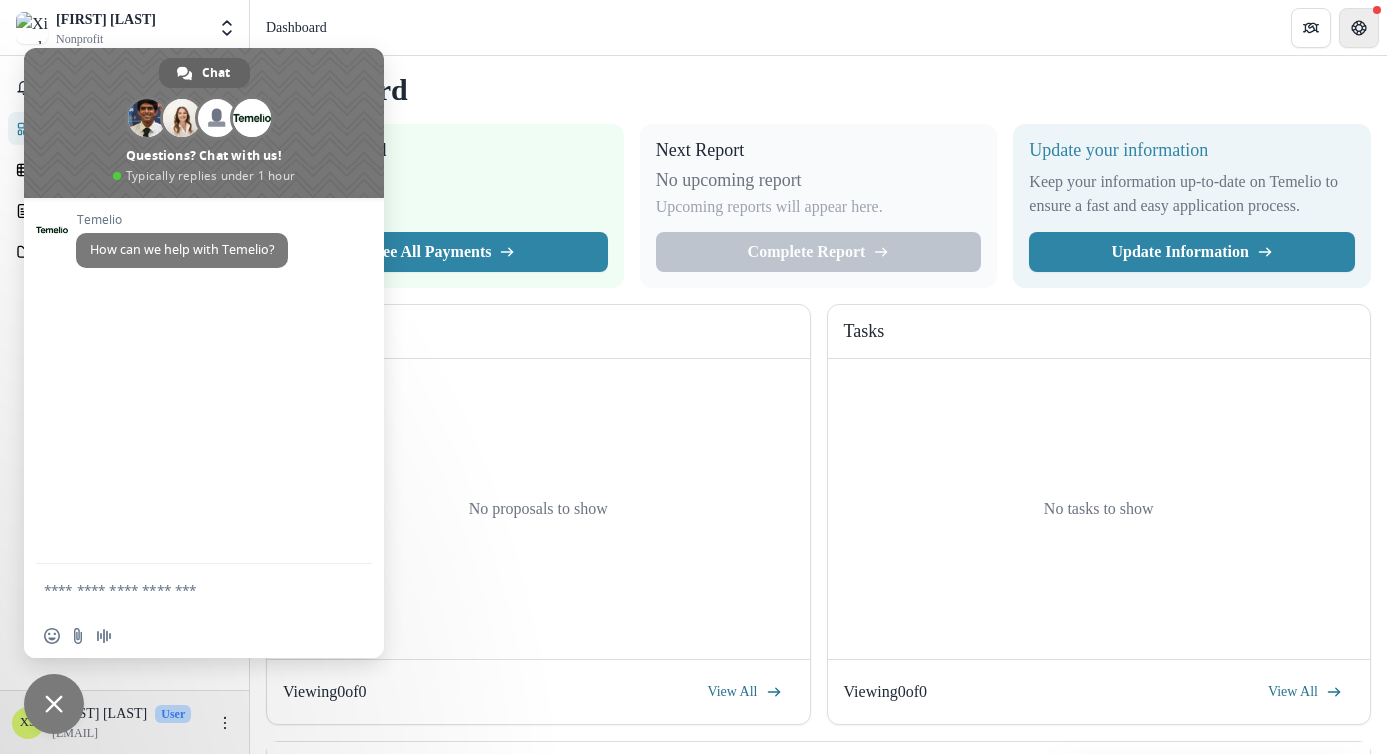 click at bounding box center [1359, 28] 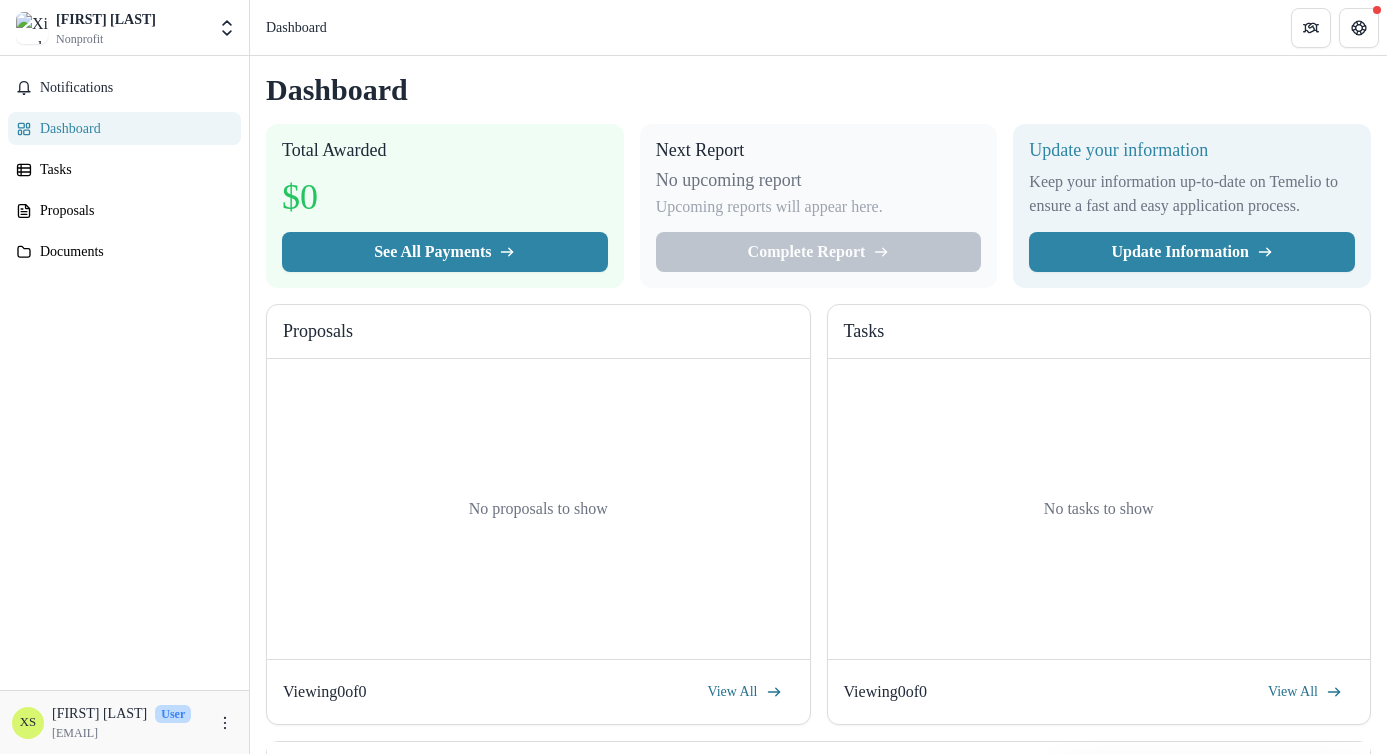 click on "[FIRST] [LAST] Nonprofit Team Settings Settings" at bounding box center [125, 27] 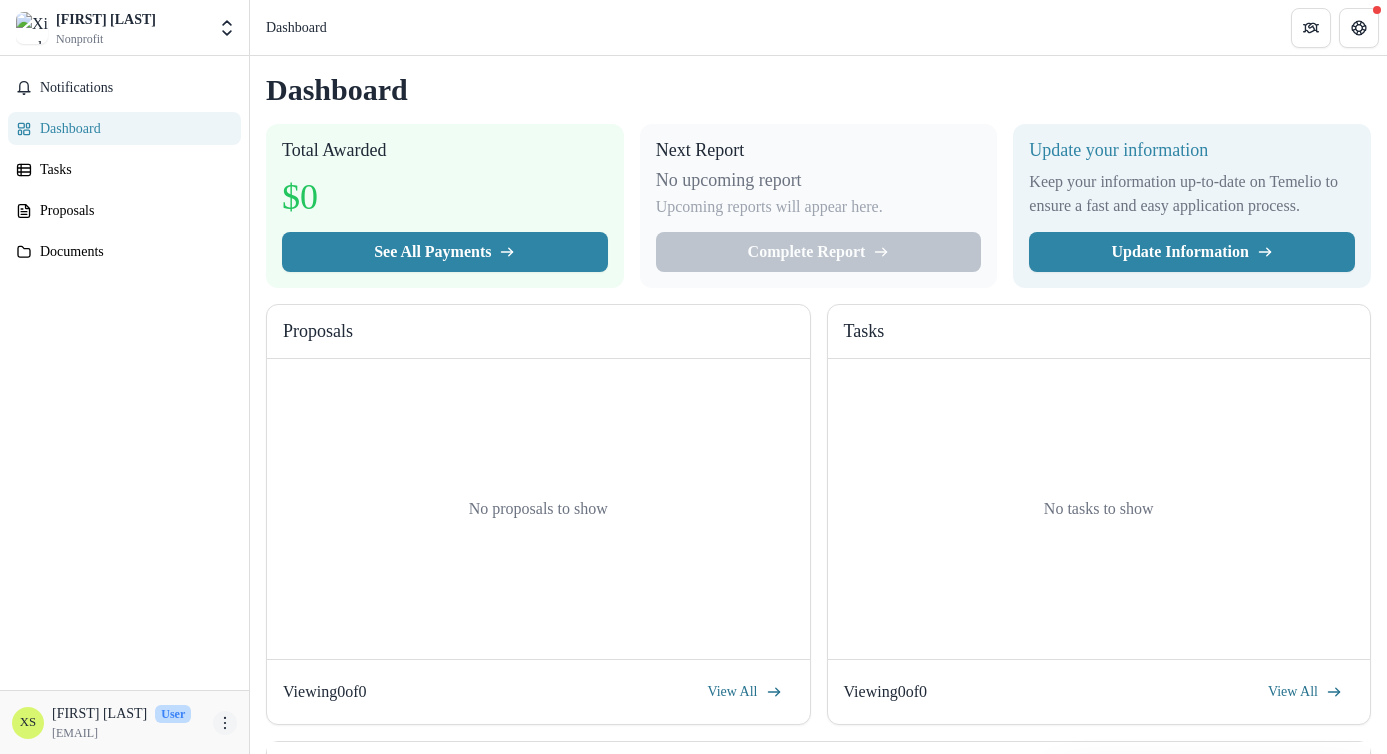 click at bounding box center [225, 723] 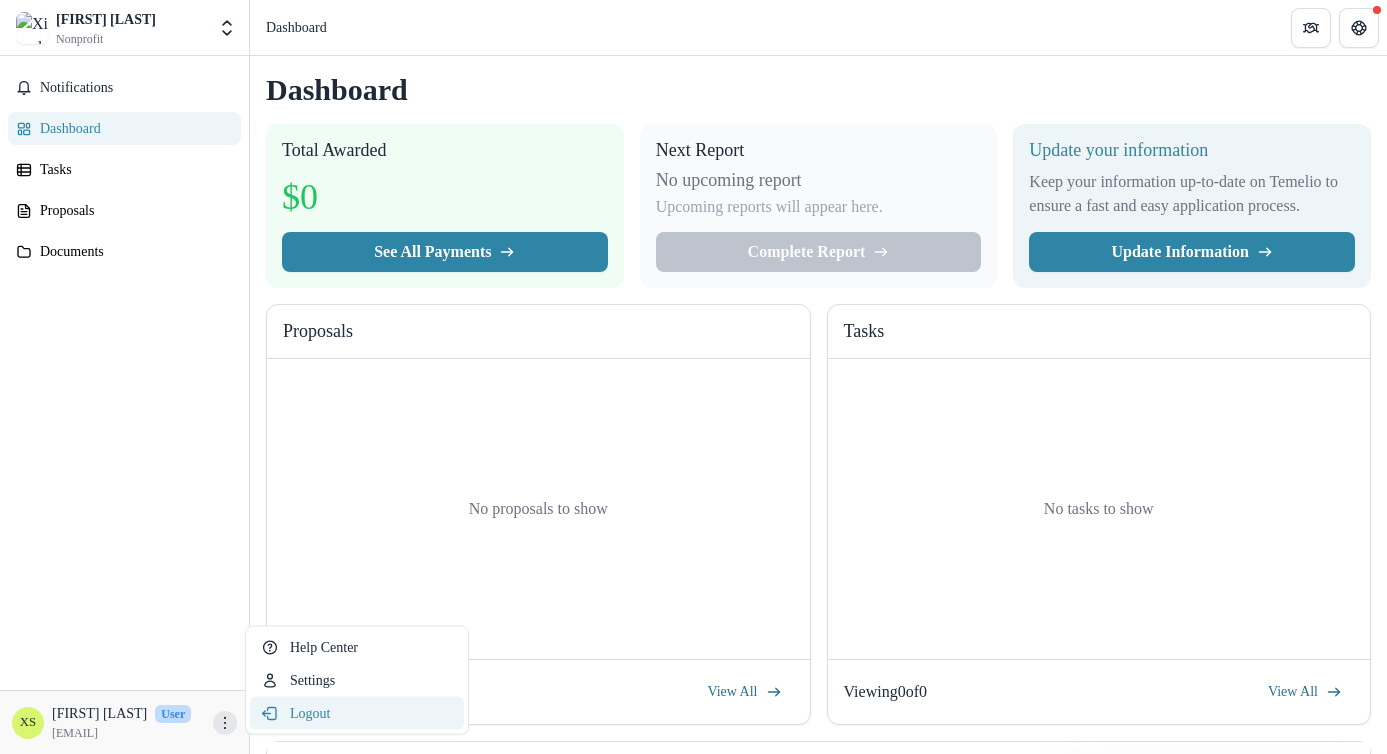 click on "Logout" at bounding box center [357, 713] 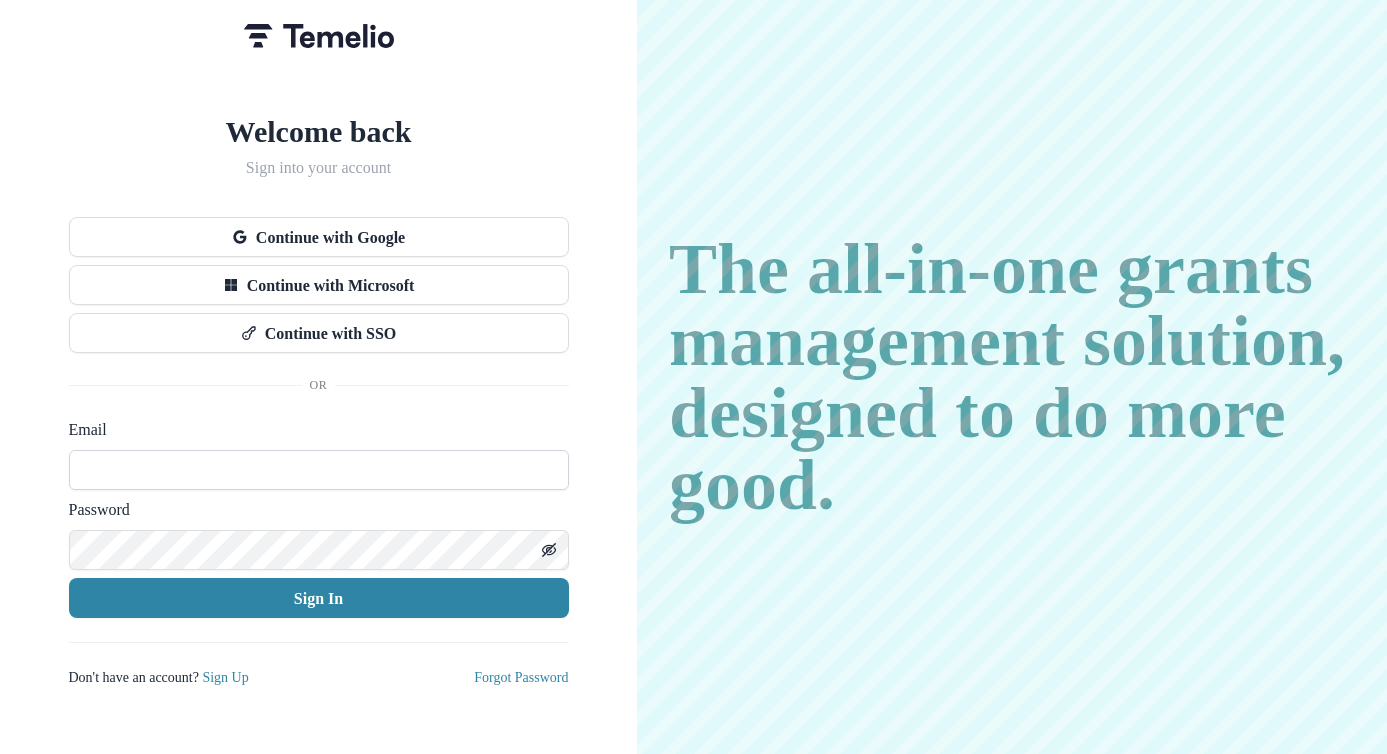 click at bounding box center [319, 470] 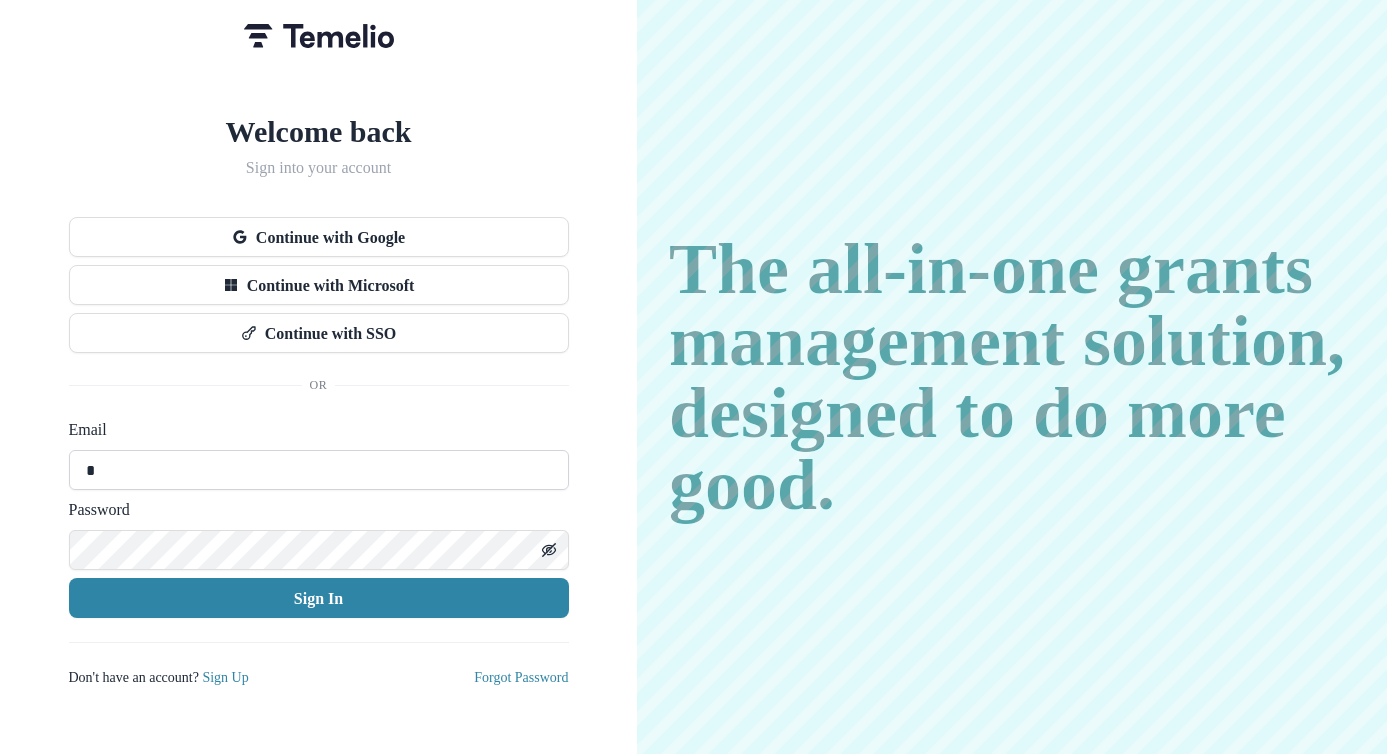 type on "**********" 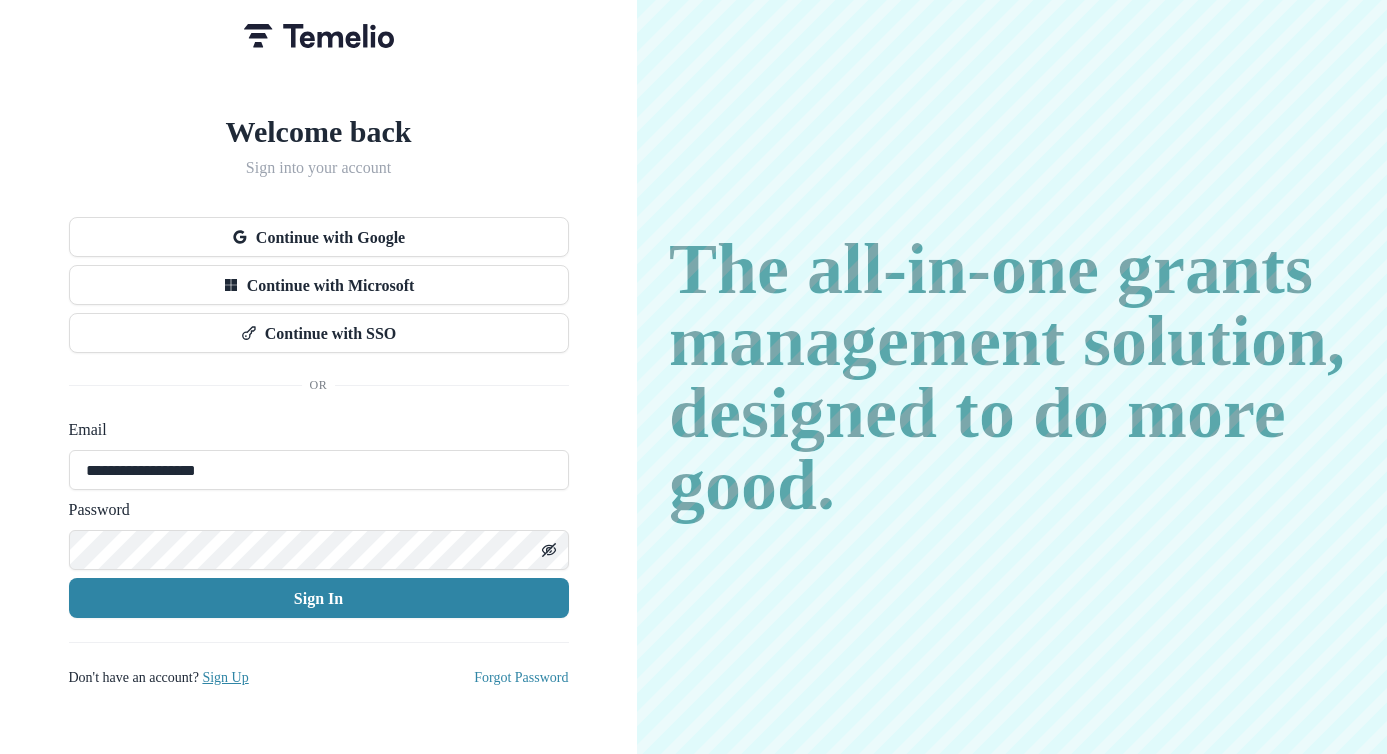 click on "Sign Up" at bounding box center (225, 677) 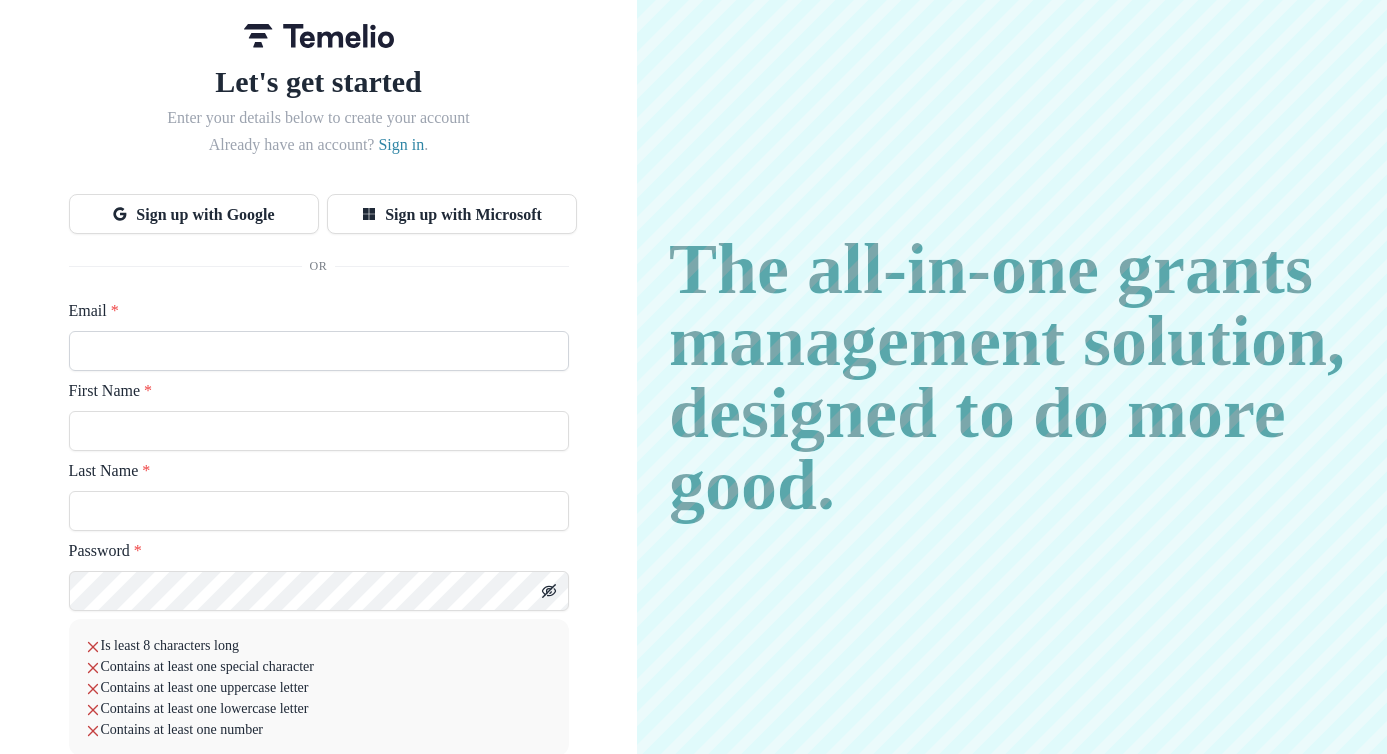 click on "Email *" at bounding box center (319, 351) 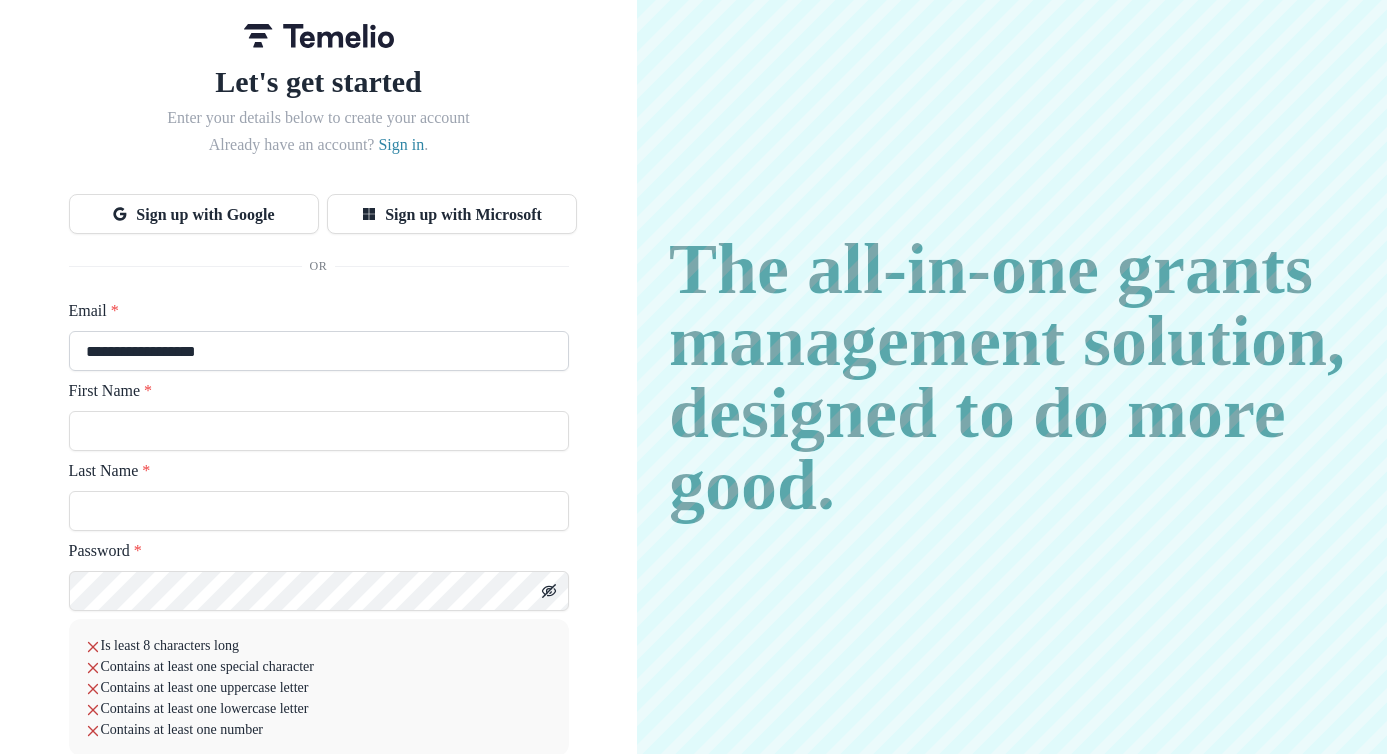 type on "********" 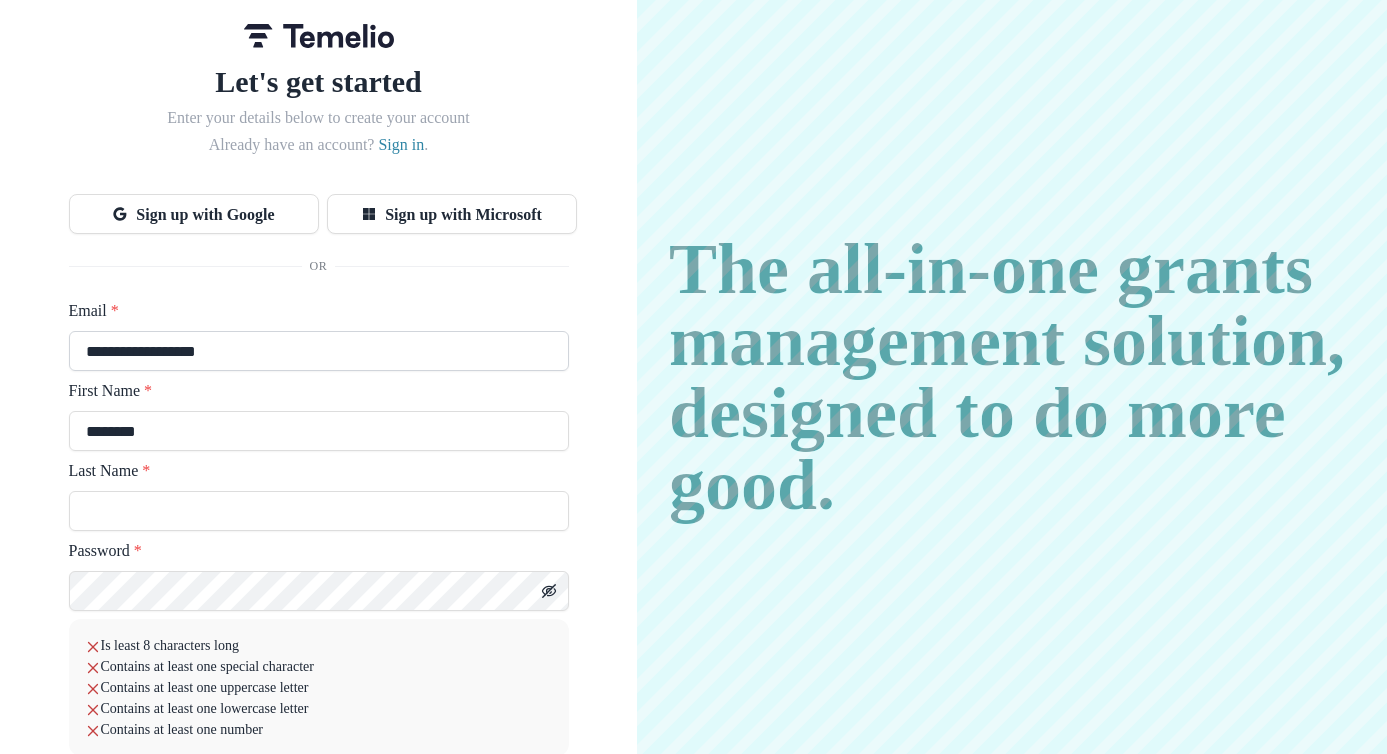 type on "***" 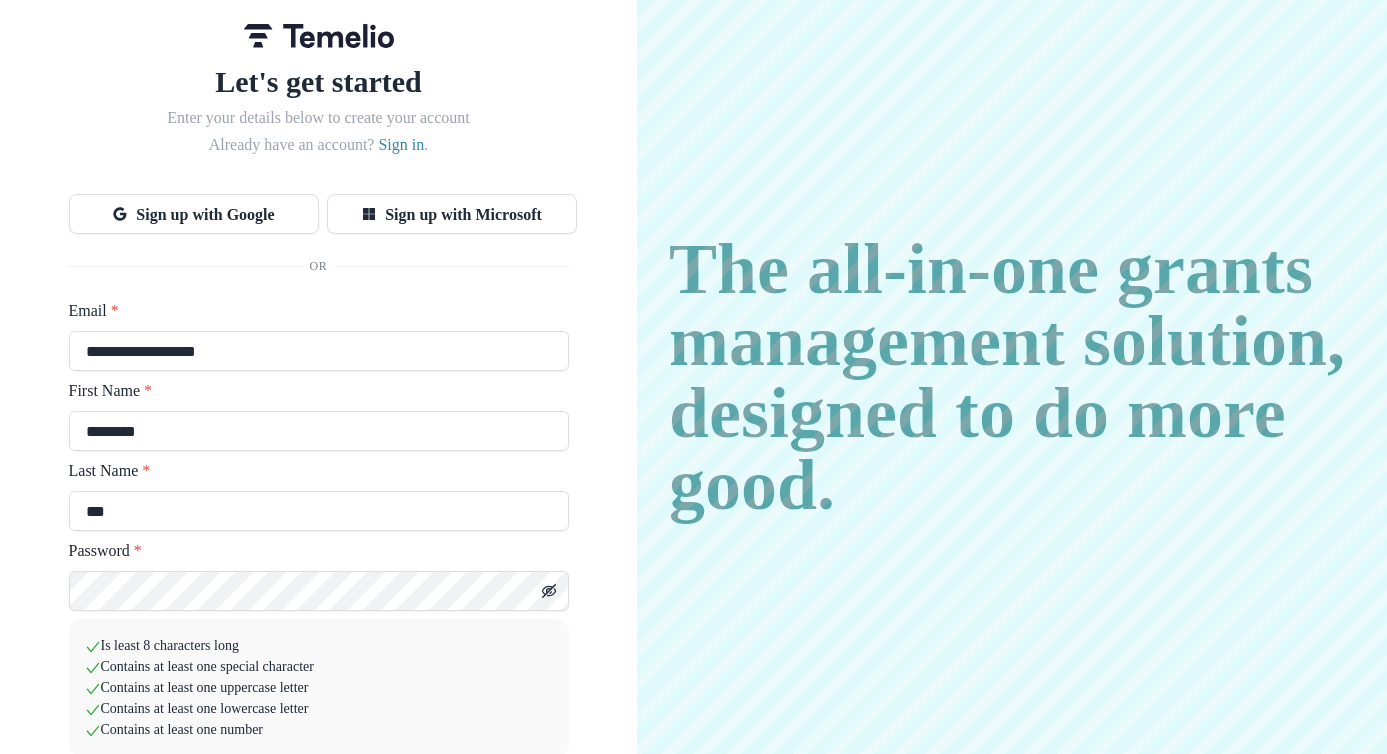 type 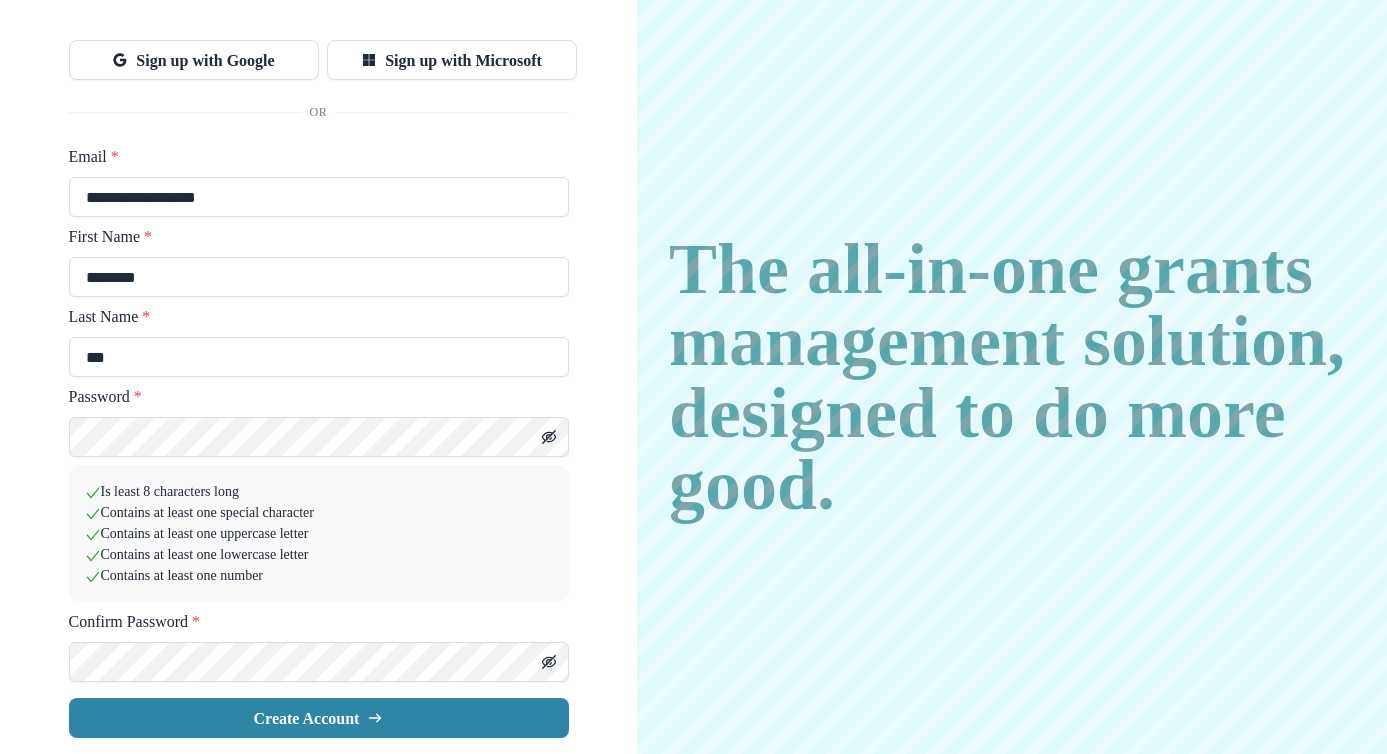 click on "**********" at bounding box center [318, 300] 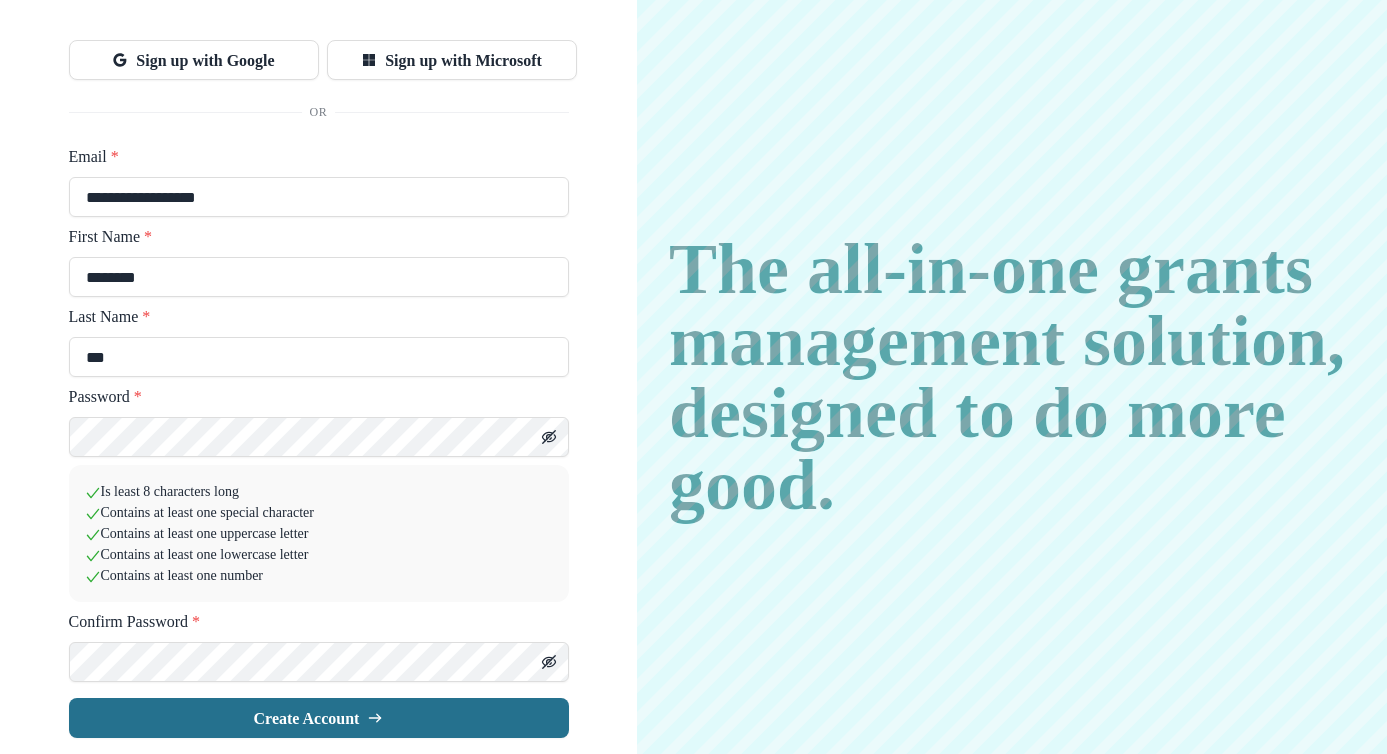 click on "Create Account" at bounding box center [319, 718] 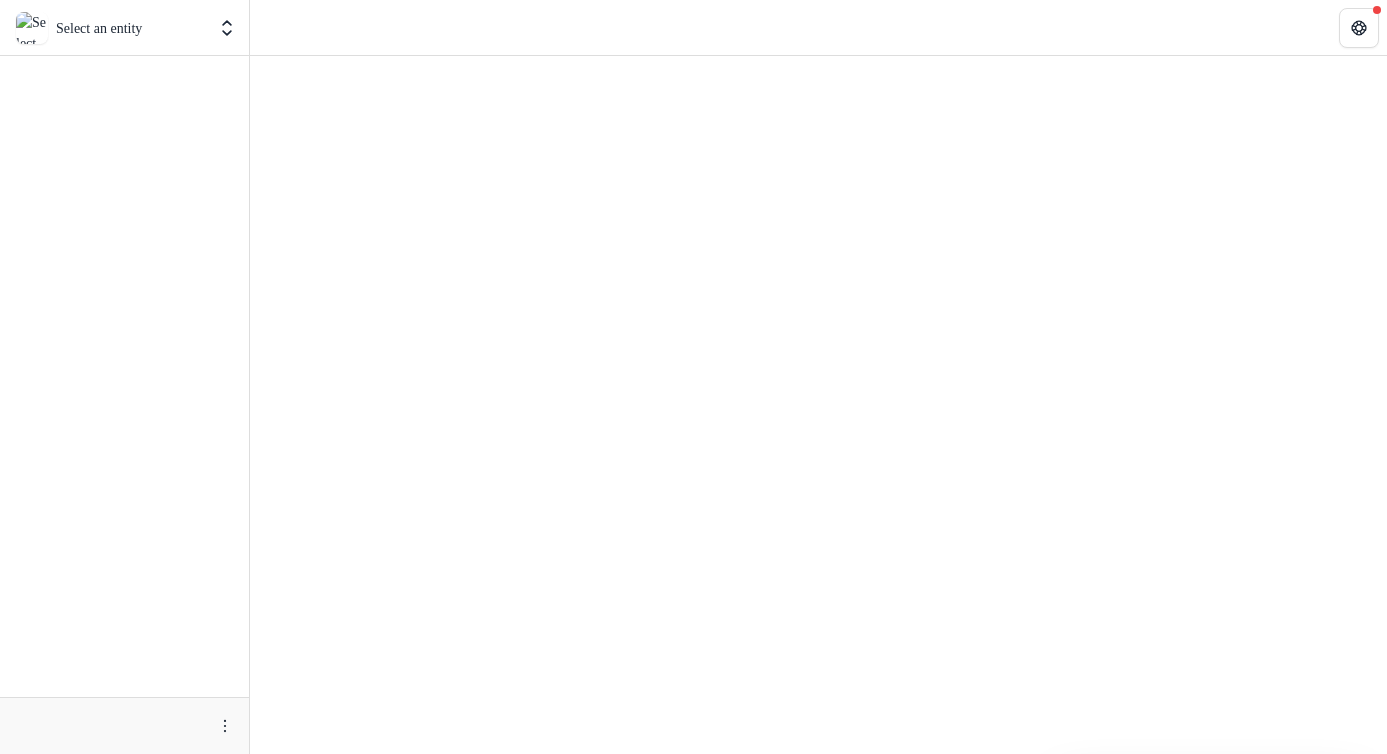 scroll, scrollTop: 0, scrollLeft: 0, axis: both 